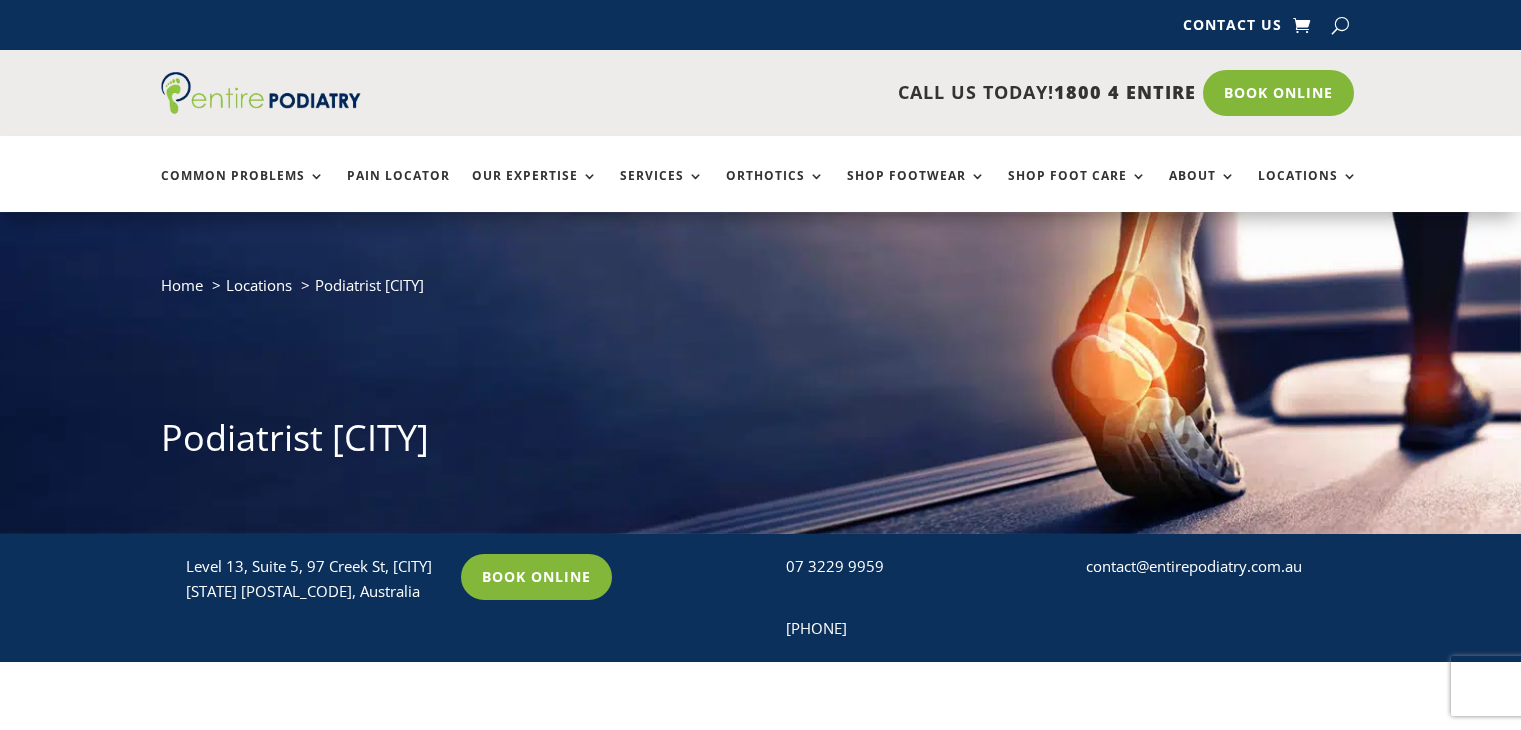 scroll, scrollTop: 0, scrollLeft: 0, axis: both 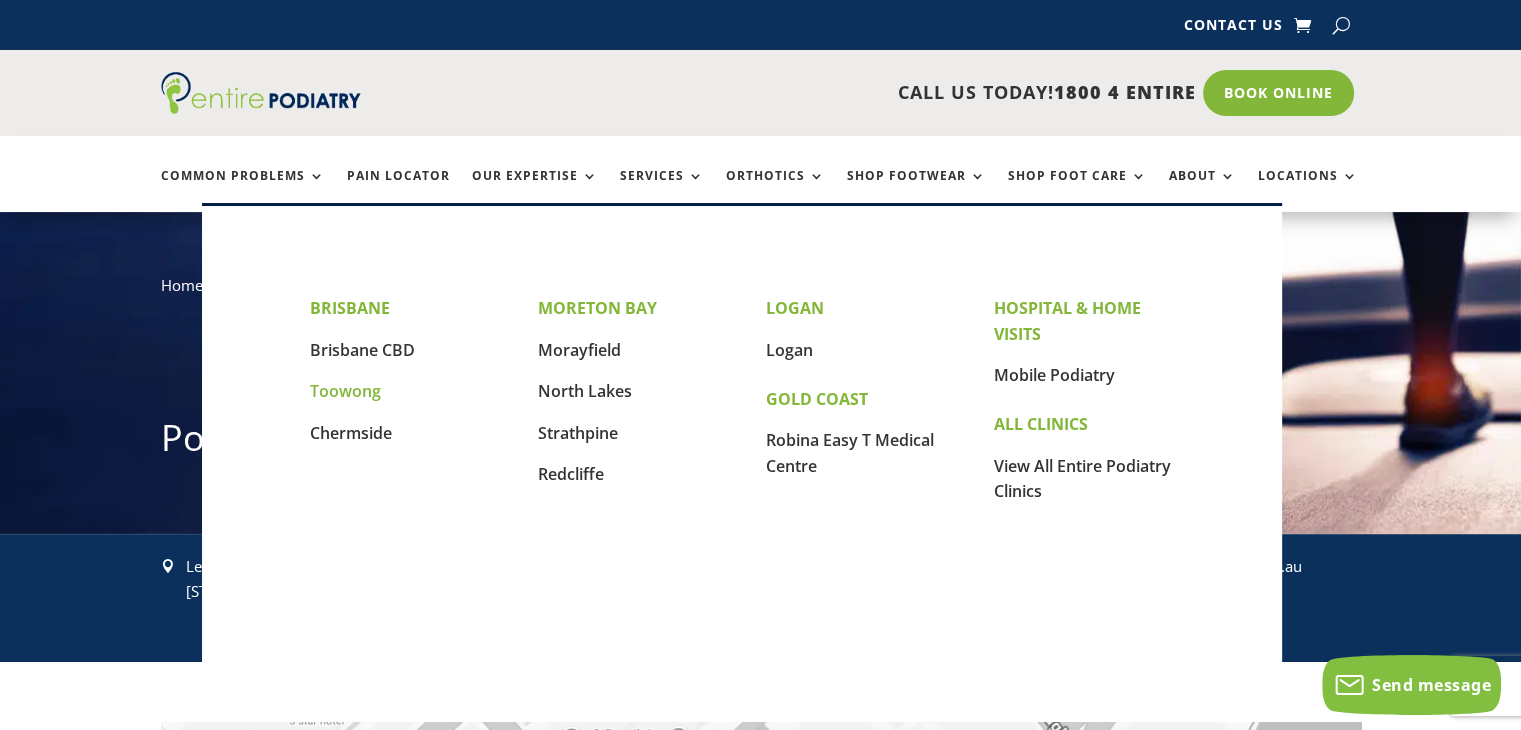 click on "Toowong" at bounding box center [345, 391] 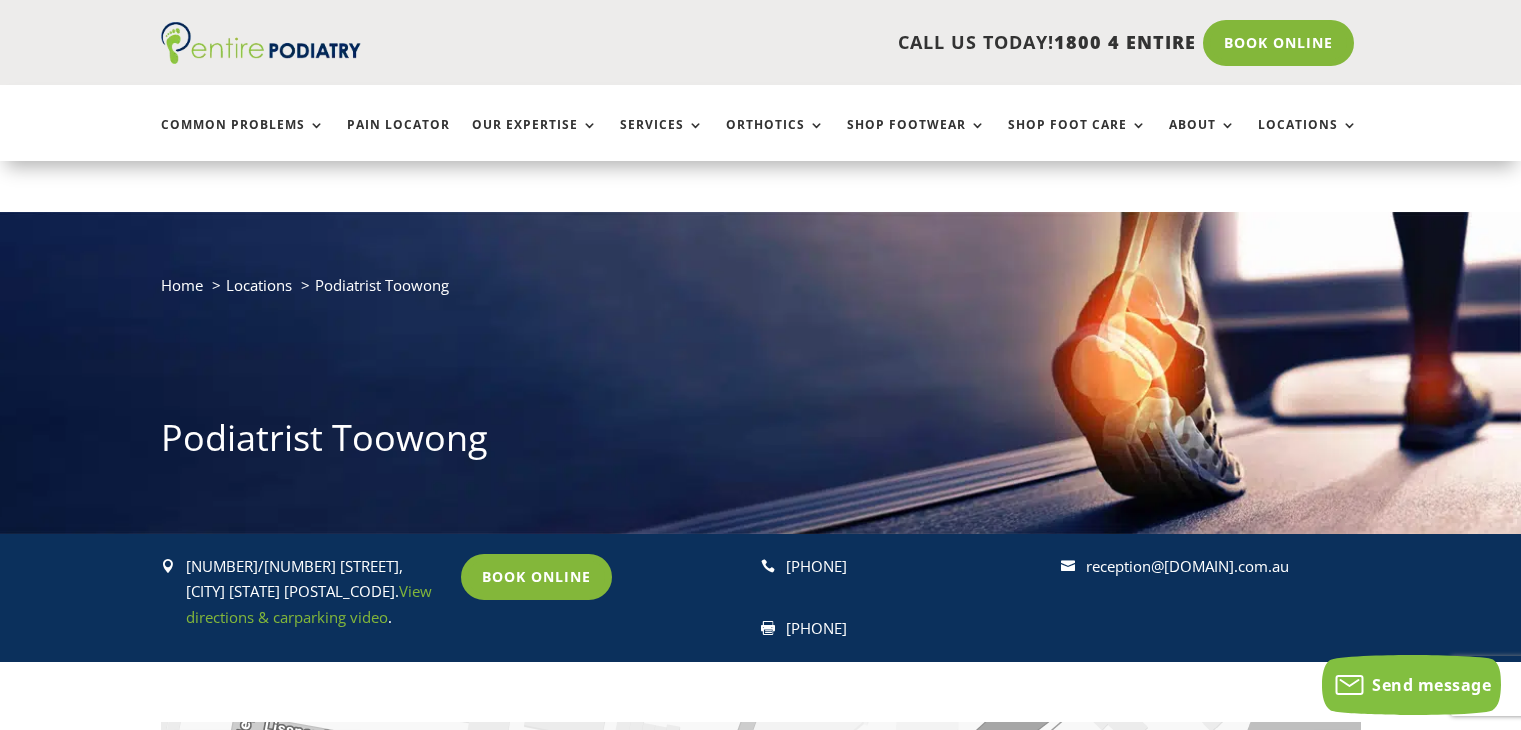 scroll, scrollTop: 80, scrollLeft: 0, axis: vertical 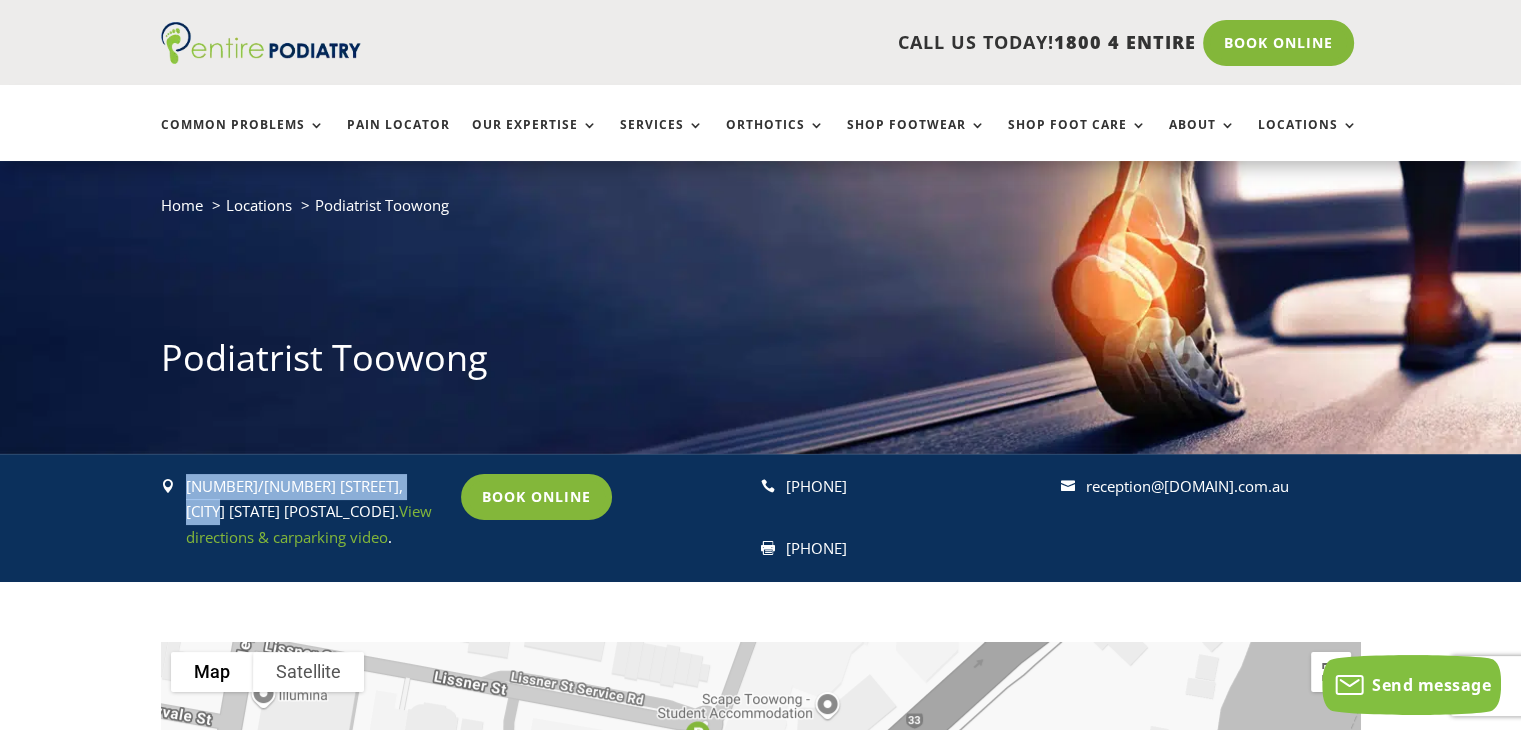 drag, startPoint x: 188, startPoint y: 485, endPoint x: 436, endPoint y: 488, distance: 248.01814 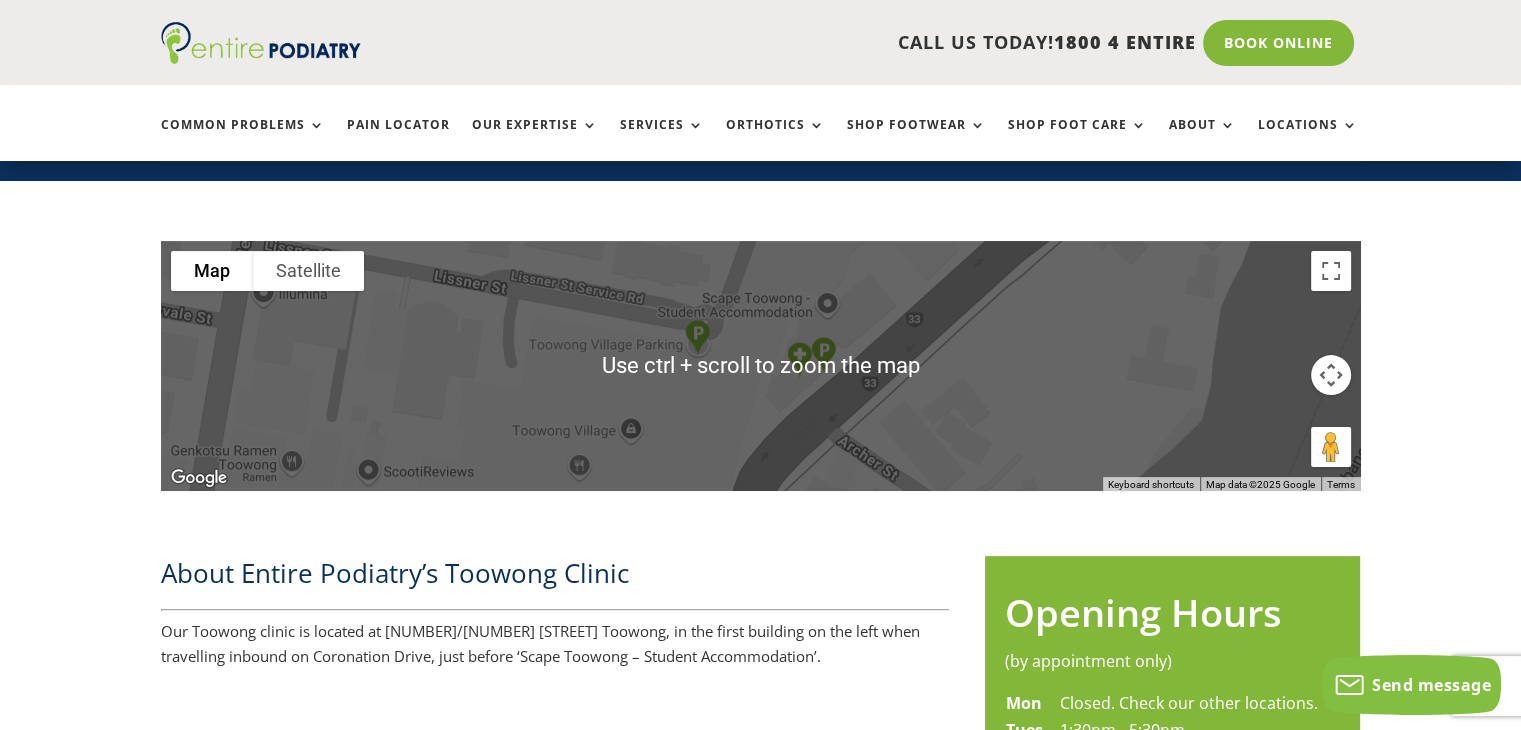 scroll, scrollTop: 402, scrollLeft: 0, axis: vertical 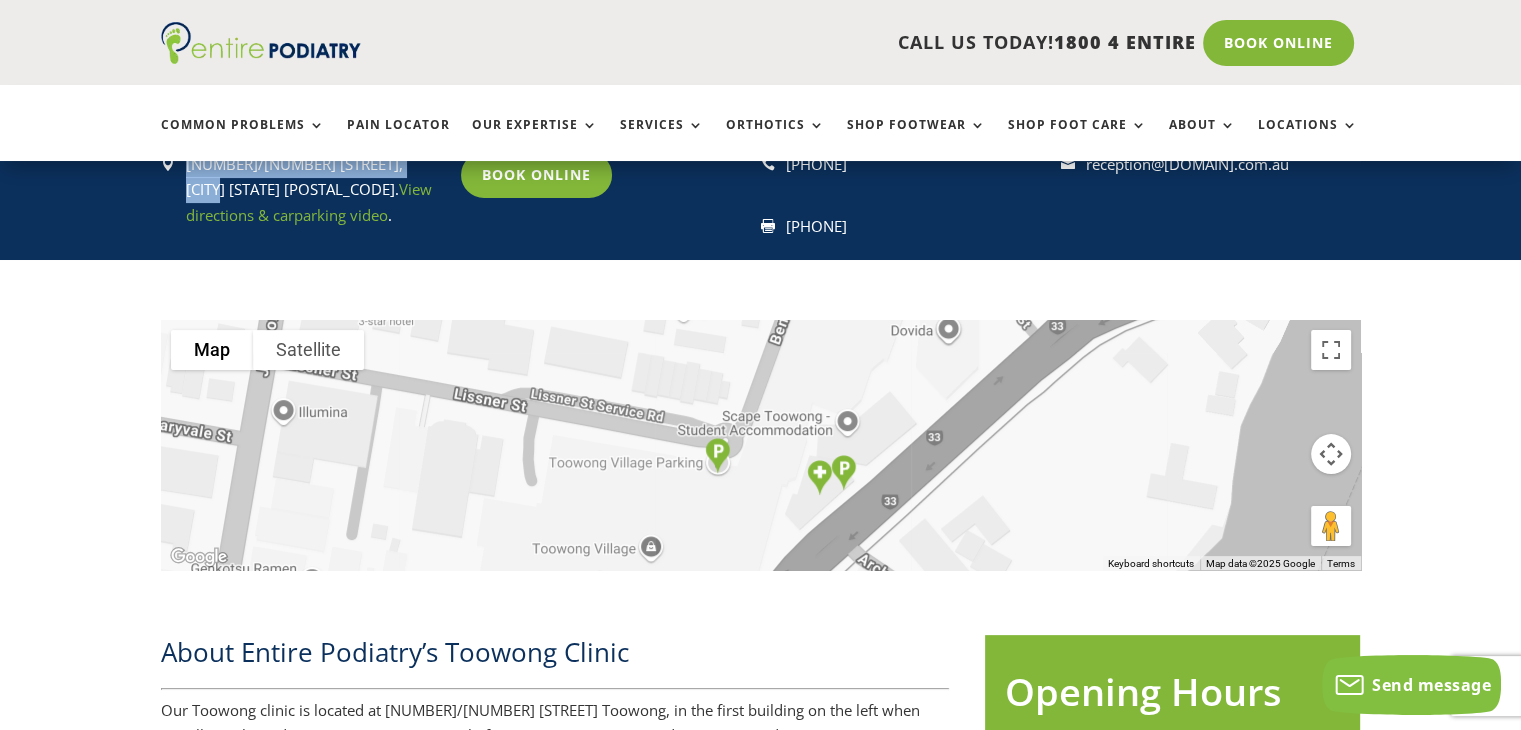 drag, startPoint x: 824, startPoint y: 450, endPoint x: 844, endPoint y: 492, distance: 46.518814 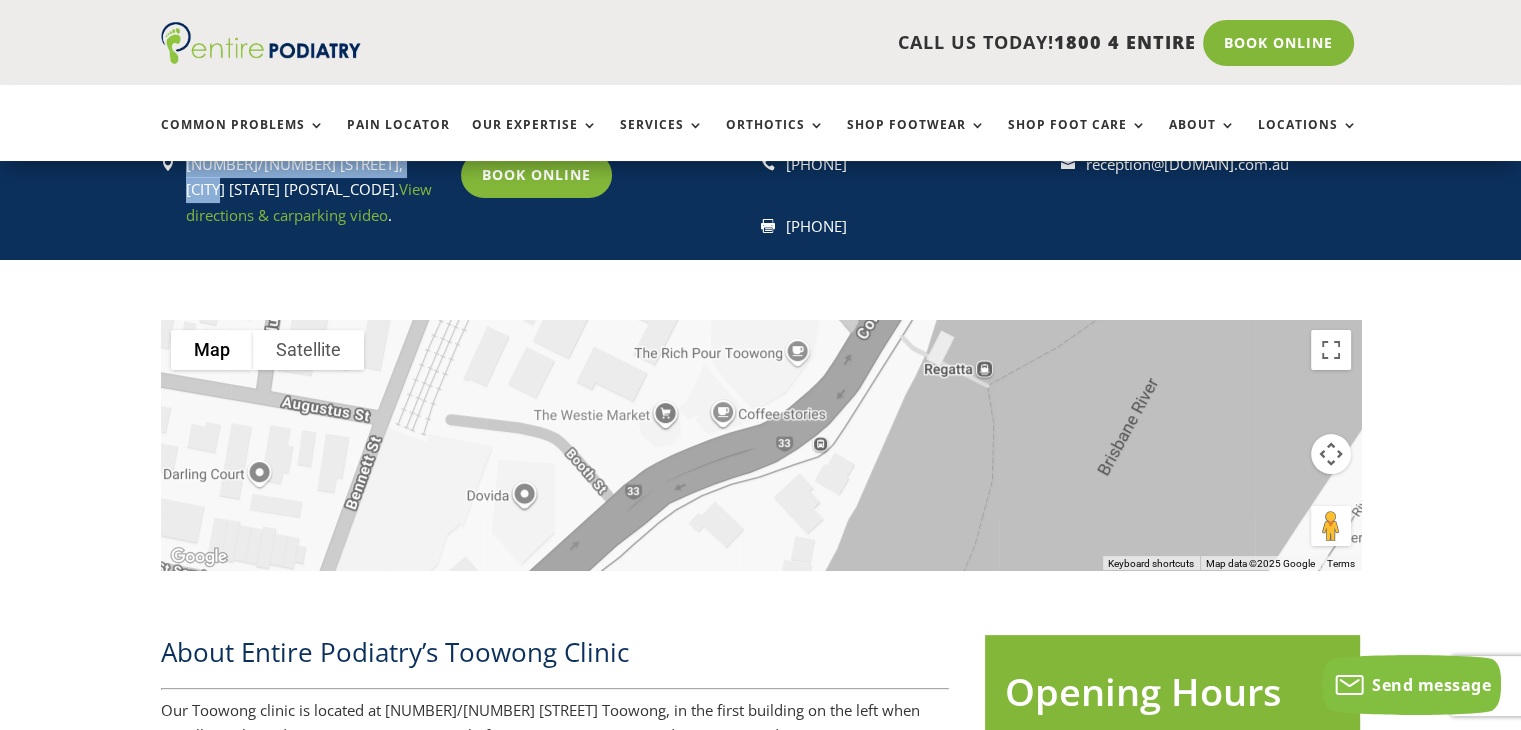 drag, startPoint x: 728, startPoint y: 517, endPoint x: 304, endPoint y: 681, distance: 454.6119 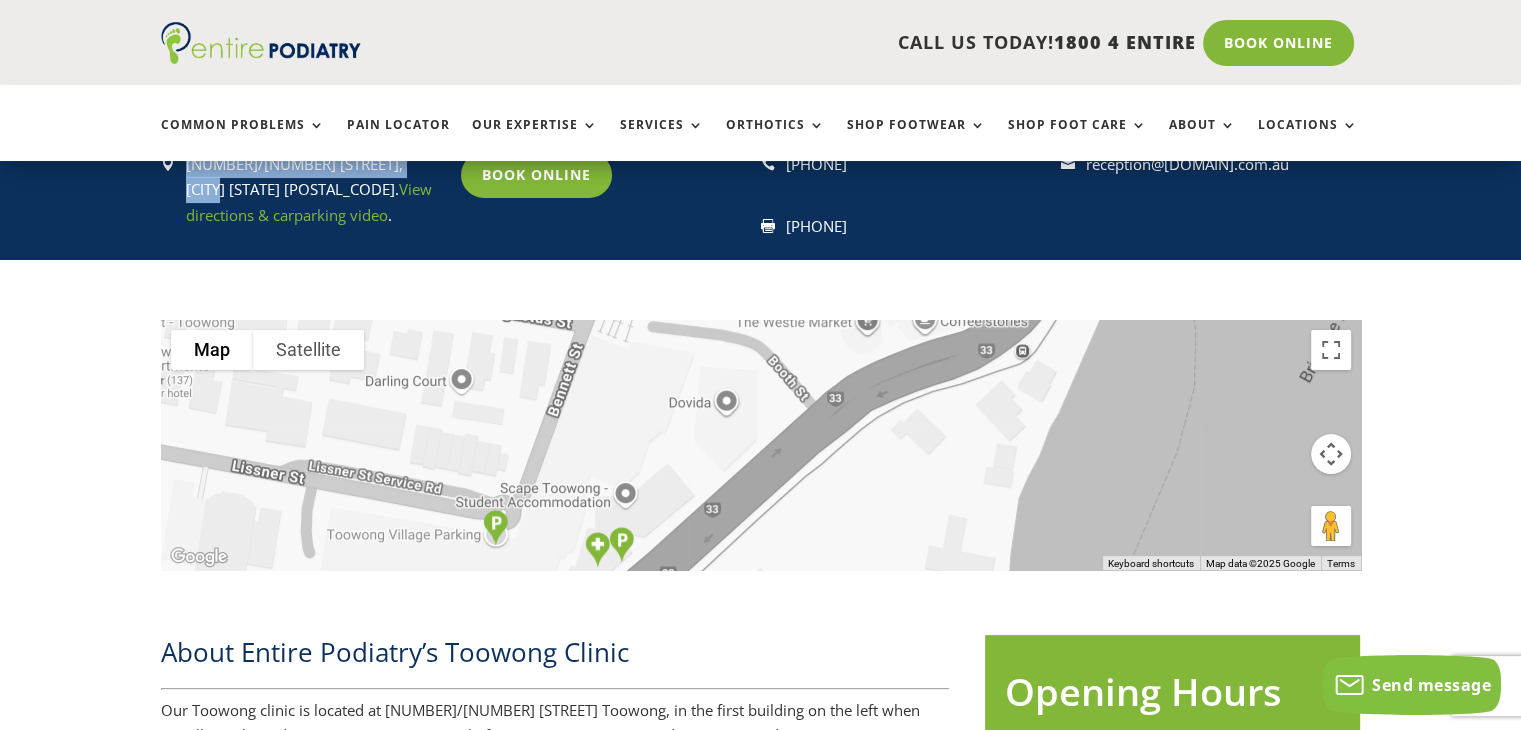 drag, startPoint x: 824, startPoint y: 471, endPoint x: 1100, endPoint y: 335, distance: 307.68814 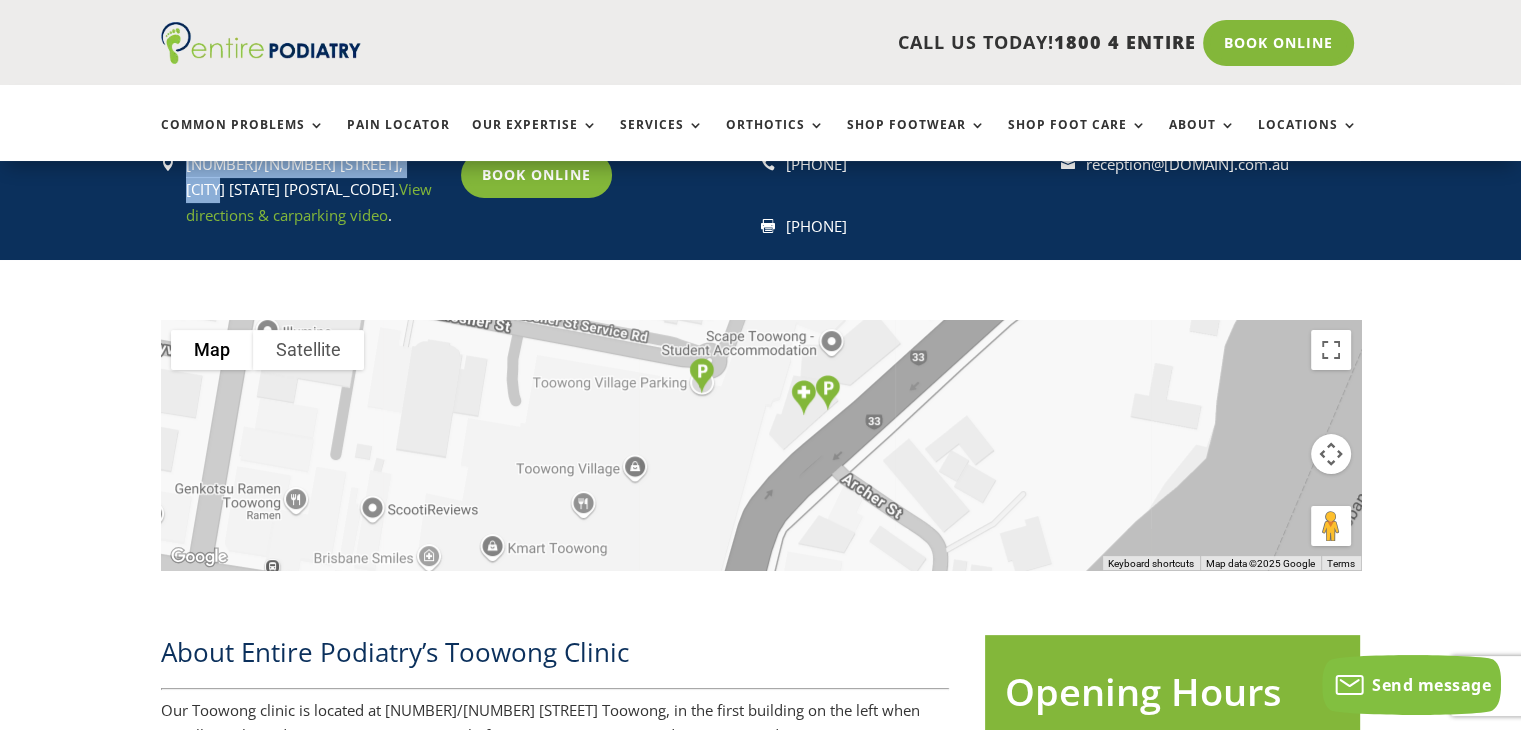 drag, startPoint x: 558, startPoint y: 521, endPoint x: 698, endPoint y: 422, distance: 171.4672 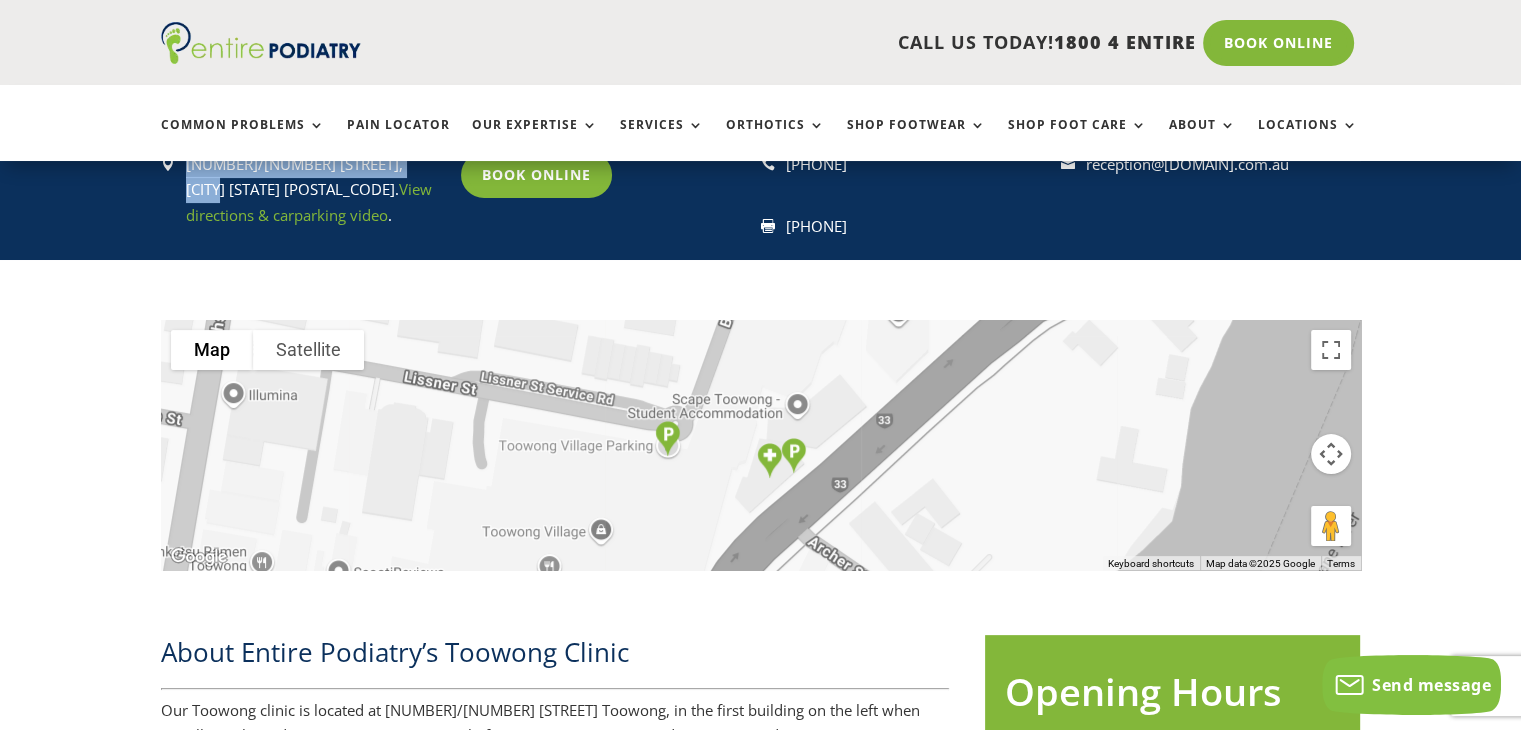 drag, startPoint x: 692, startPoint y: 463, endPoint x: 650, endPoint y: 531, distance: 79.924965 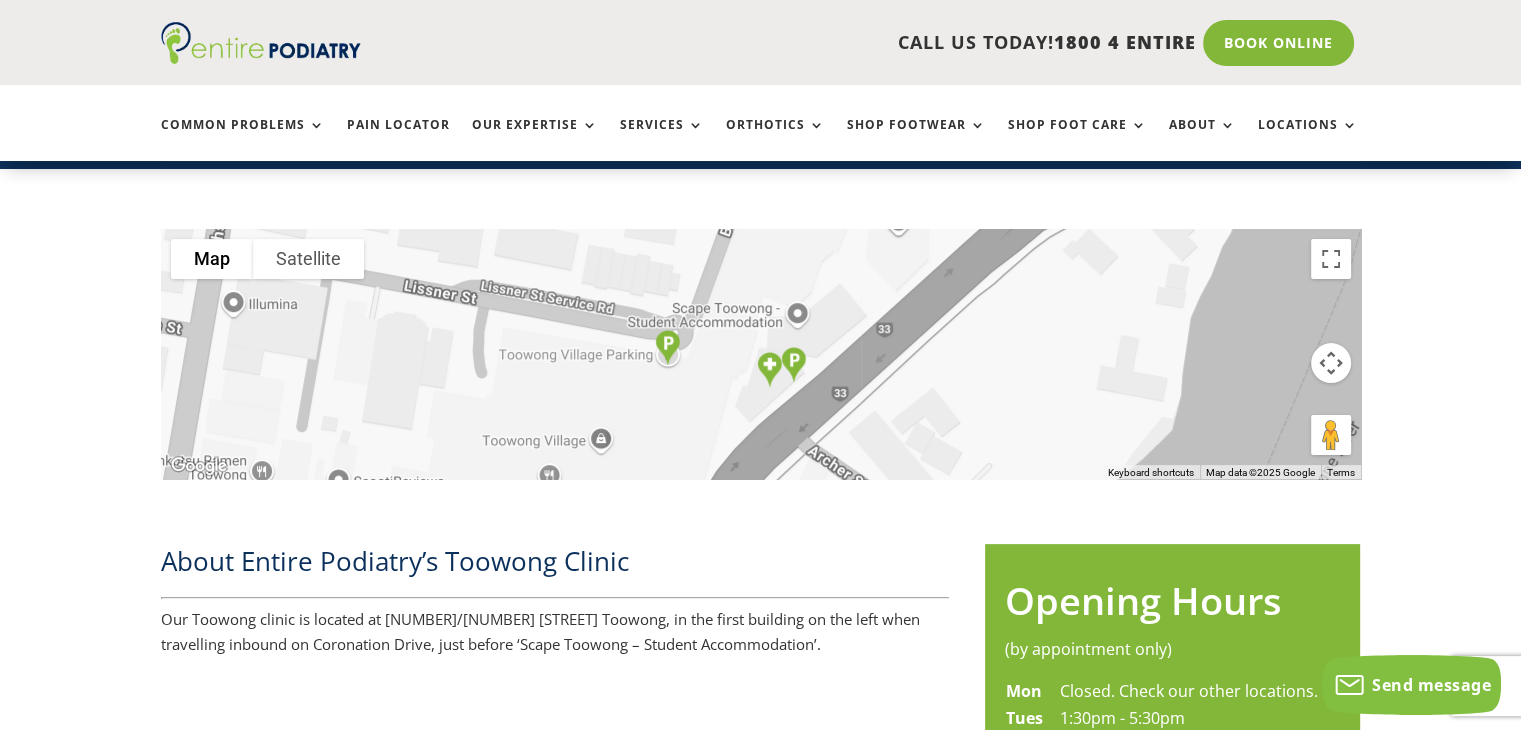 scroll, scrollTop: 484, scrollLeft: 0, axis: vertical 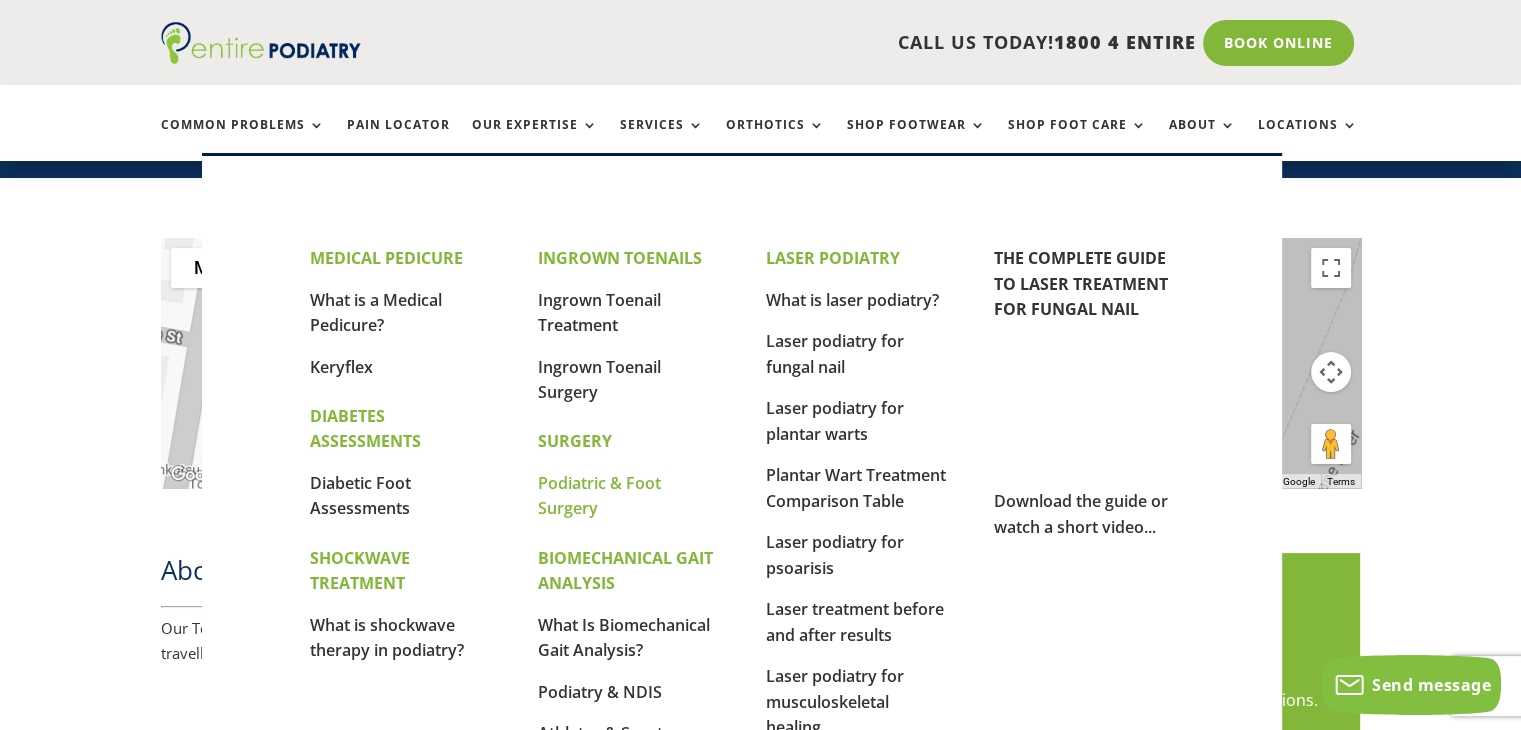 click on "Podiatric & Foot Surgery" at bounding box center [599, 496] 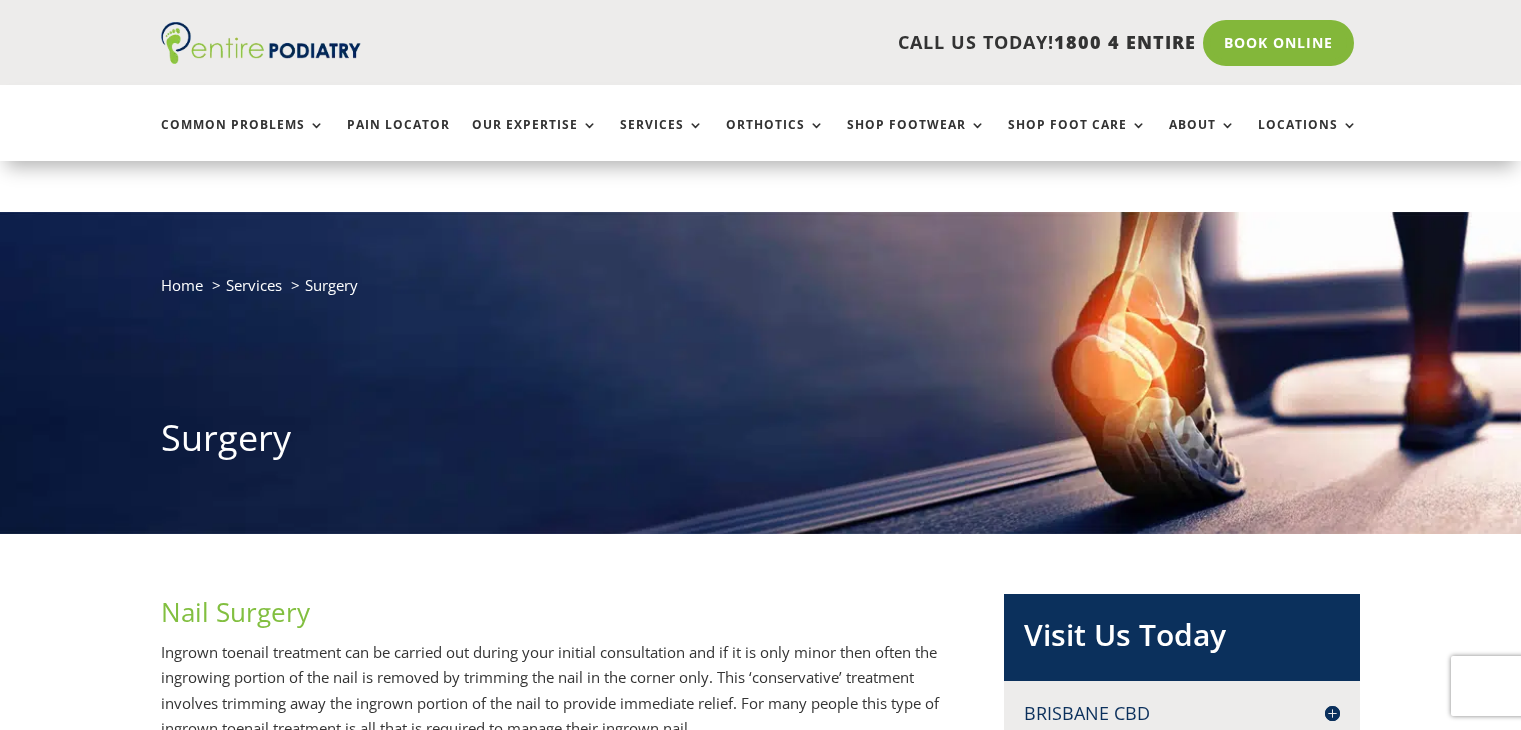 scroll, scrollTop: 240, scrollLeft: 0, axis: vertical 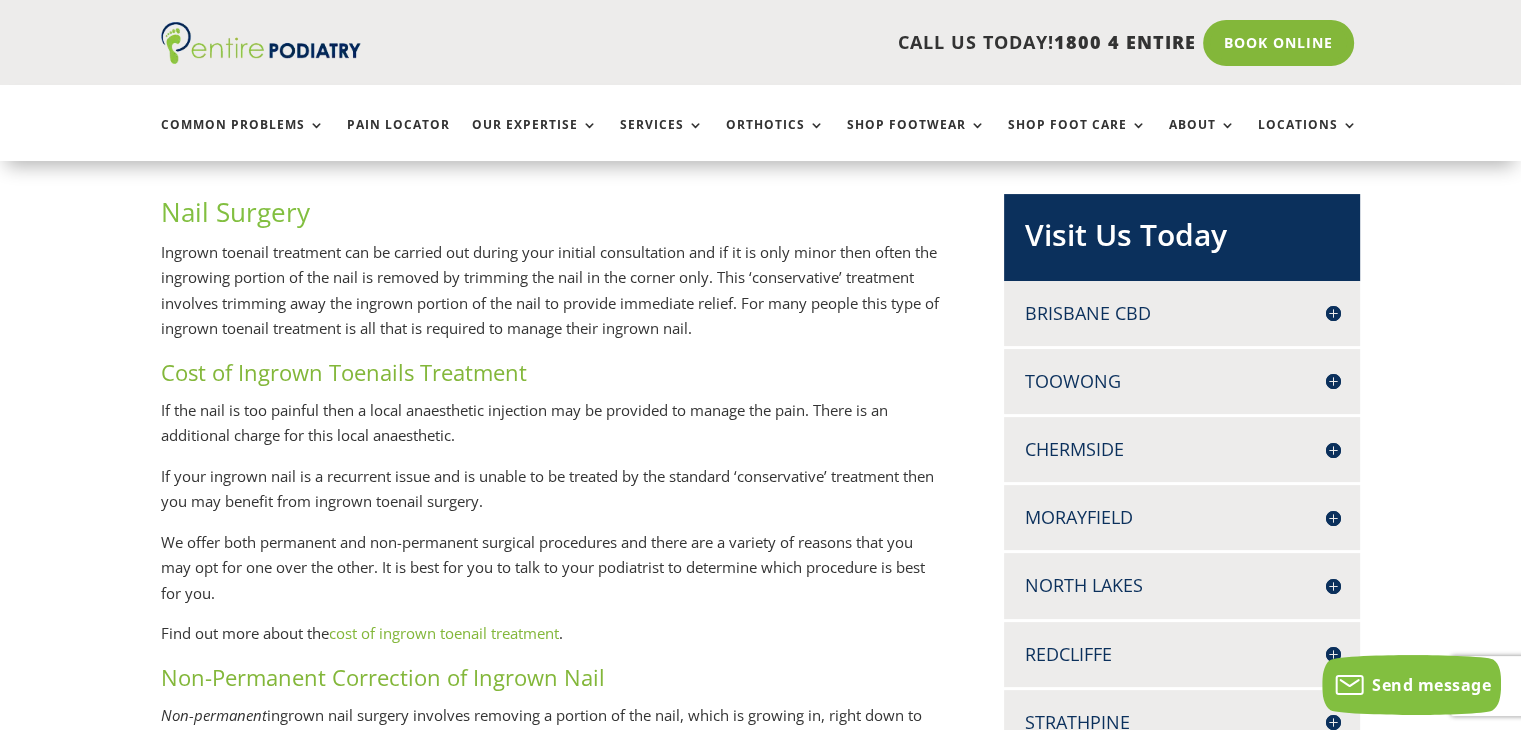 click on "Toowong" at bounding box center (1182, 381) 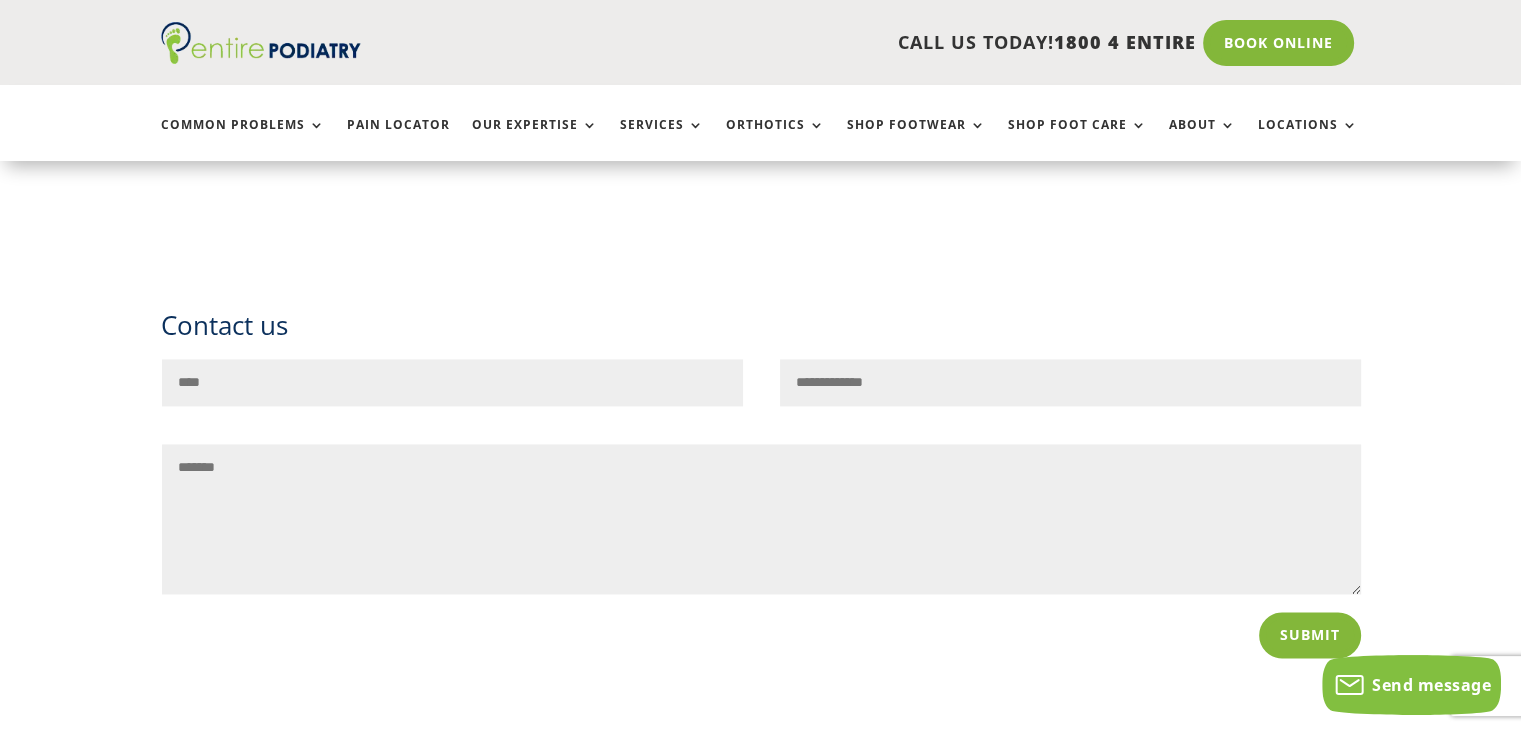 scroll, scrollTop: 2892, scrollLeft: 0, axis: vertical 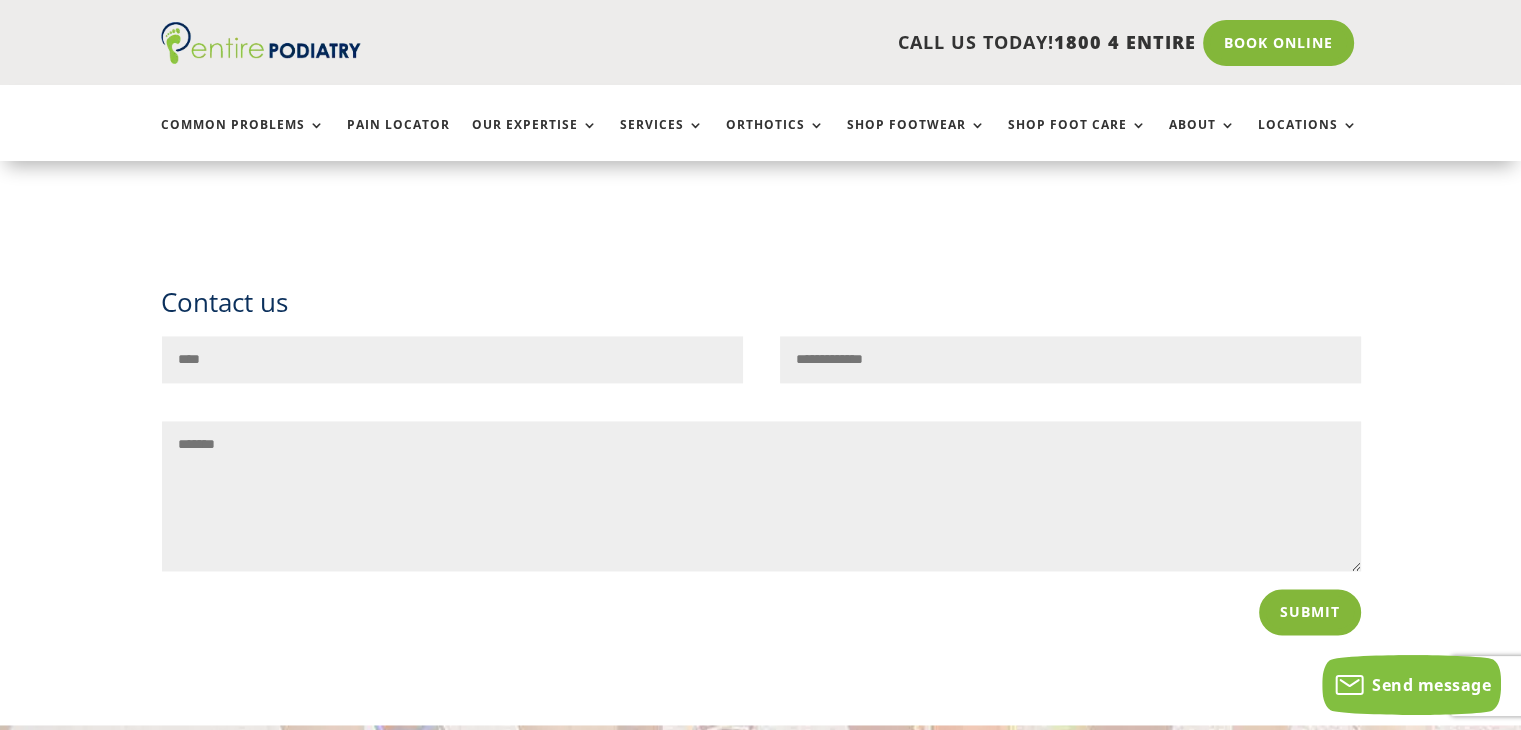 click on "Name" at bounding box center (452, 359) 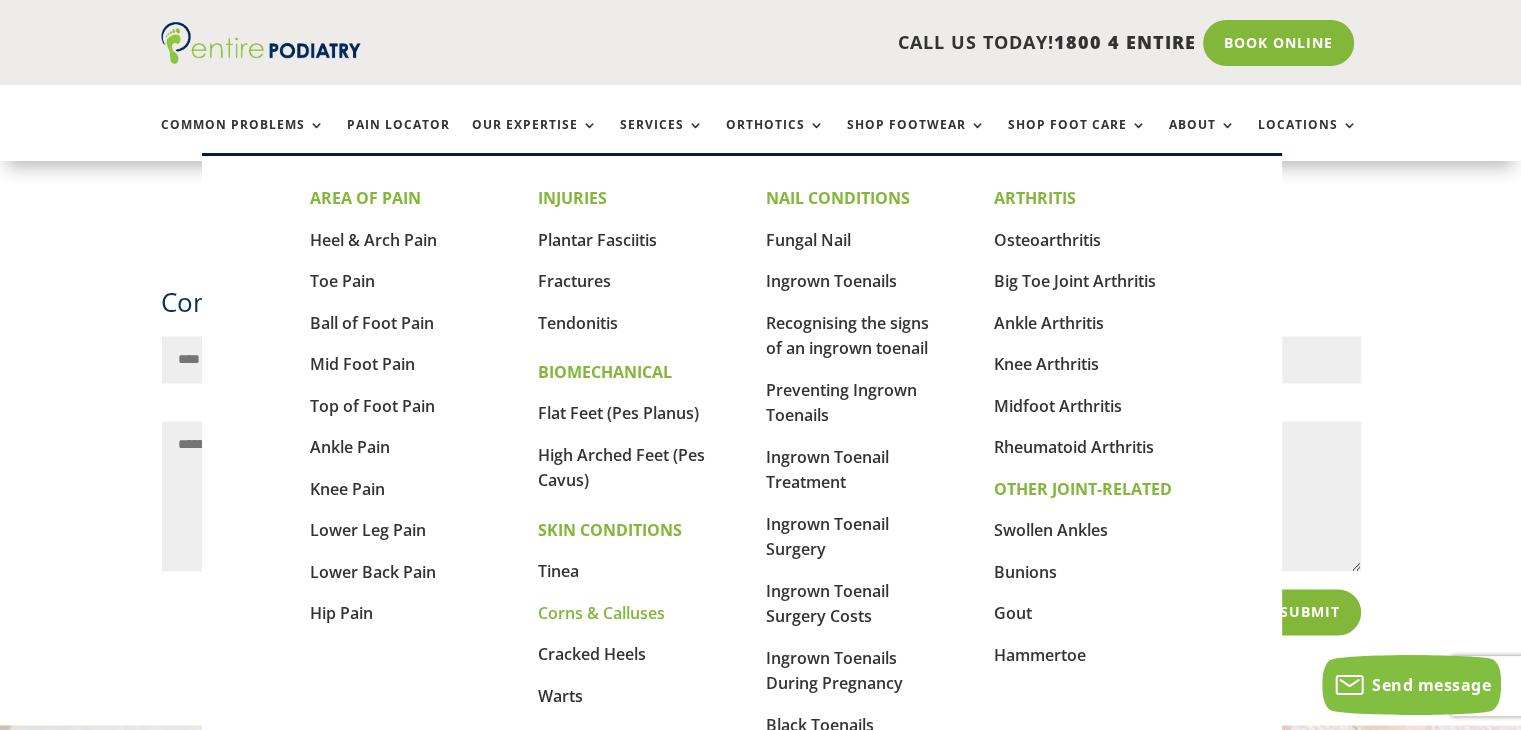 click on "Corns & Calluses" at bounding box center [601, 613] 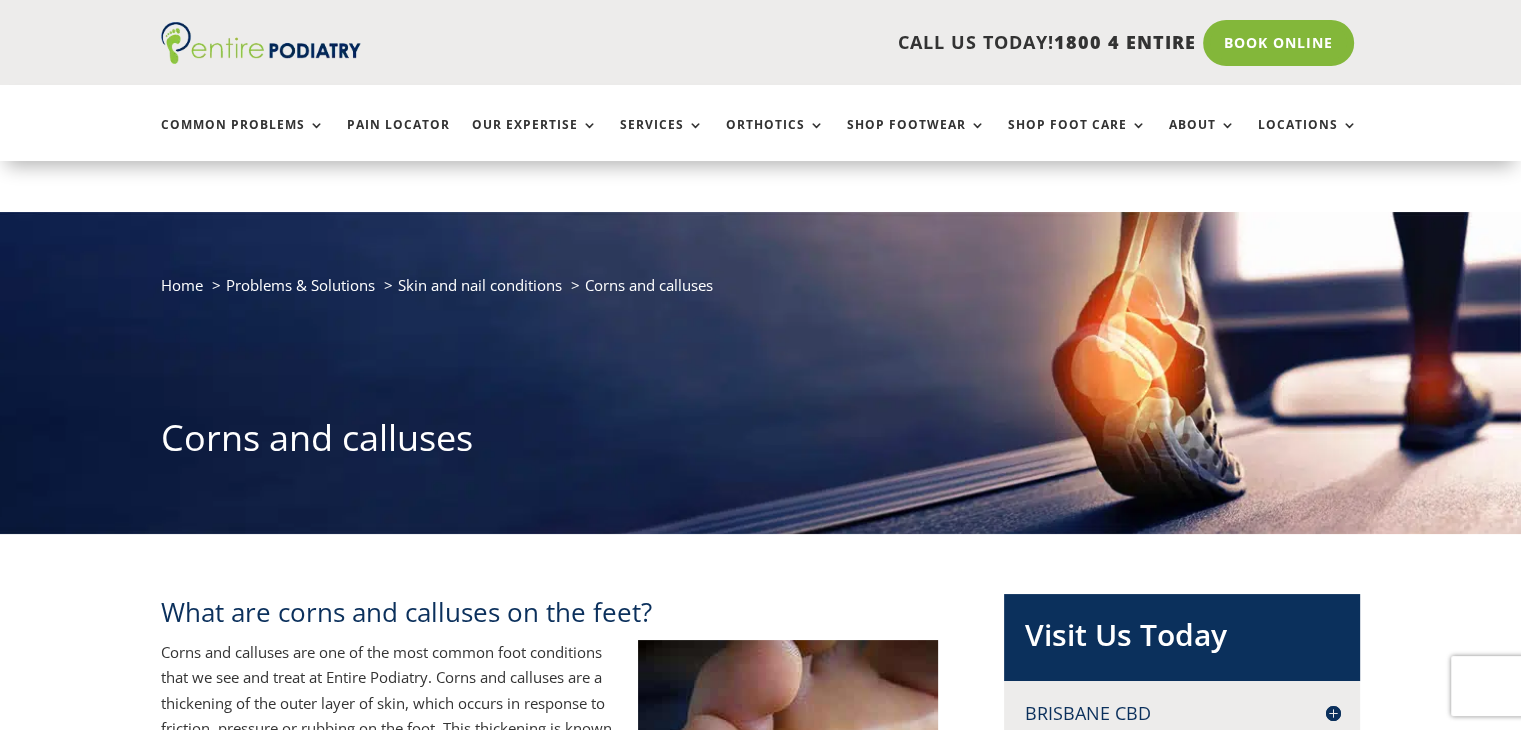 scroll, scrollTop: 240, scrollLeft: 0, axis: vertical 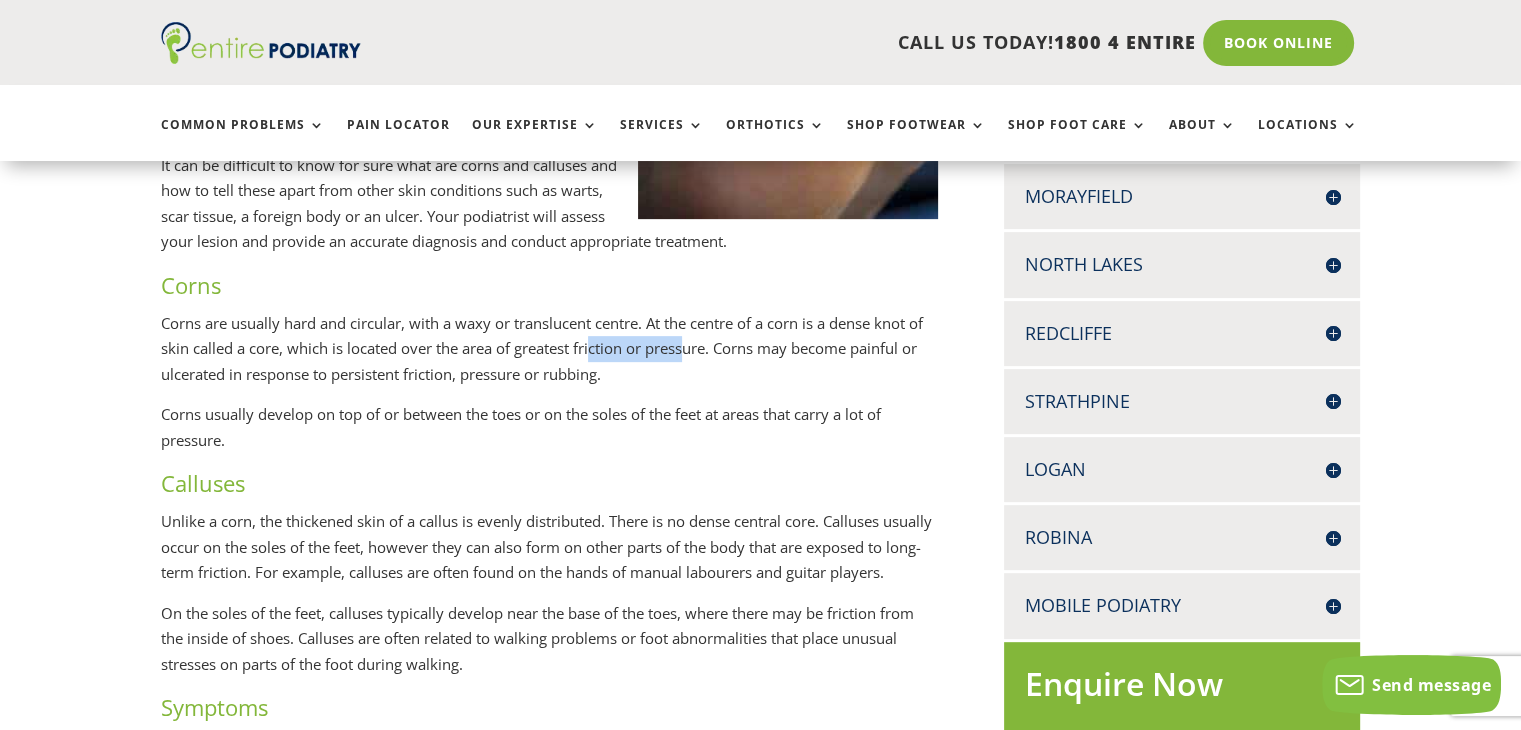 drag, startPoint x: 596, startPoint y: 353, endPoint x: 689, endPoint y: 346, distance: 93.26307 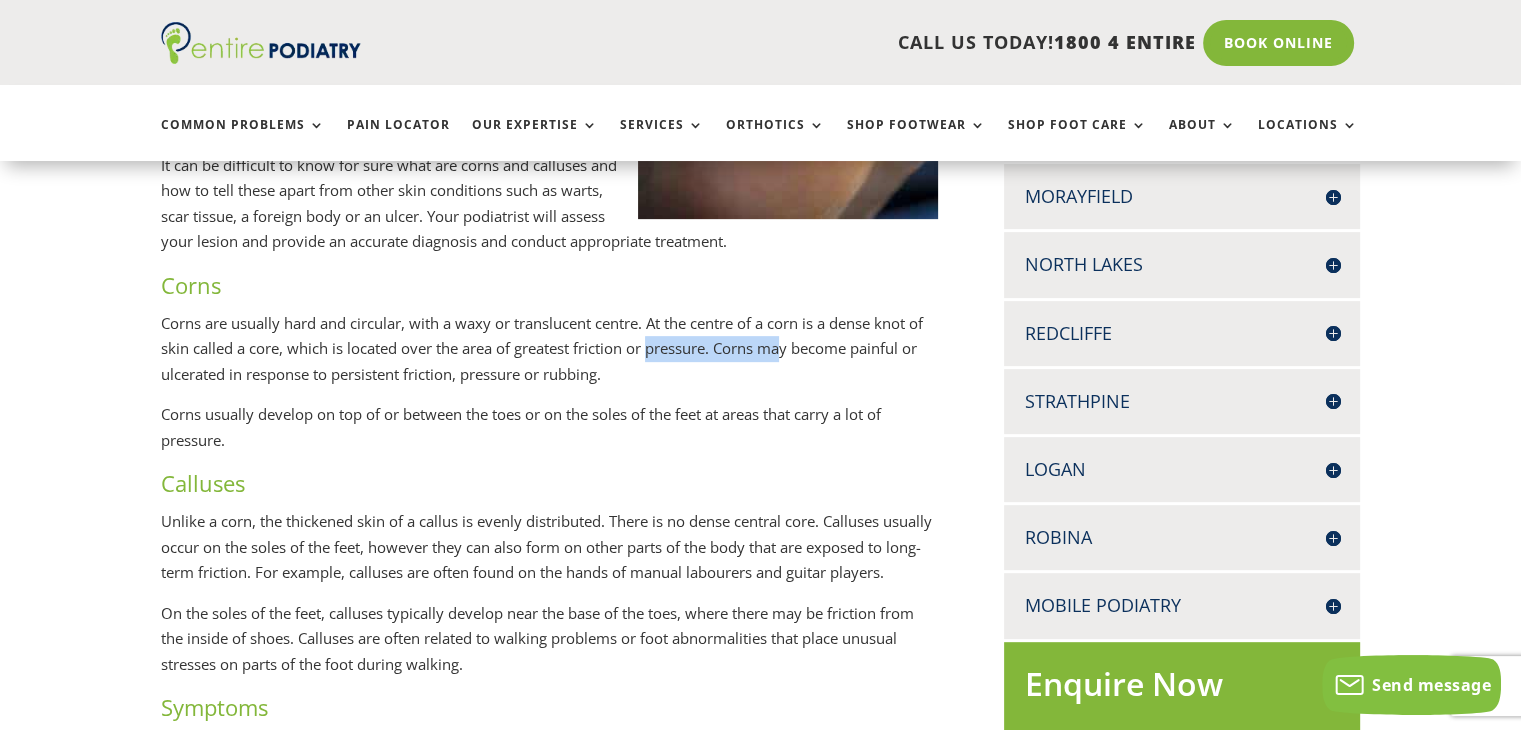 drag, startPoint x: 785, startPoint y: 350, endPoint x: 652, endPoint y: 346, distance: 133.06013 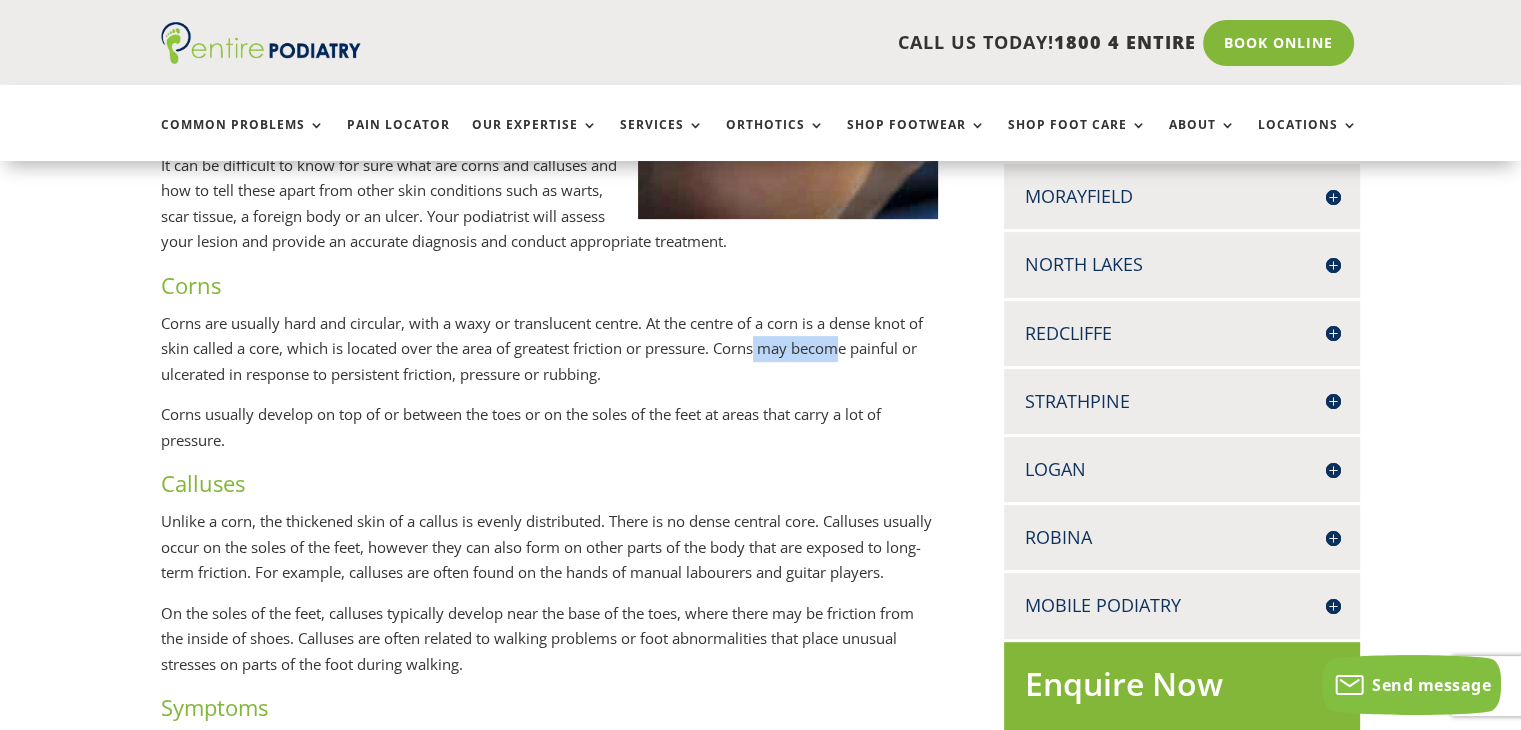 drag, startPoint x: 844, startPoint y: 348, endPoint x: 761, endPoint y: 345, distance: 83.0542 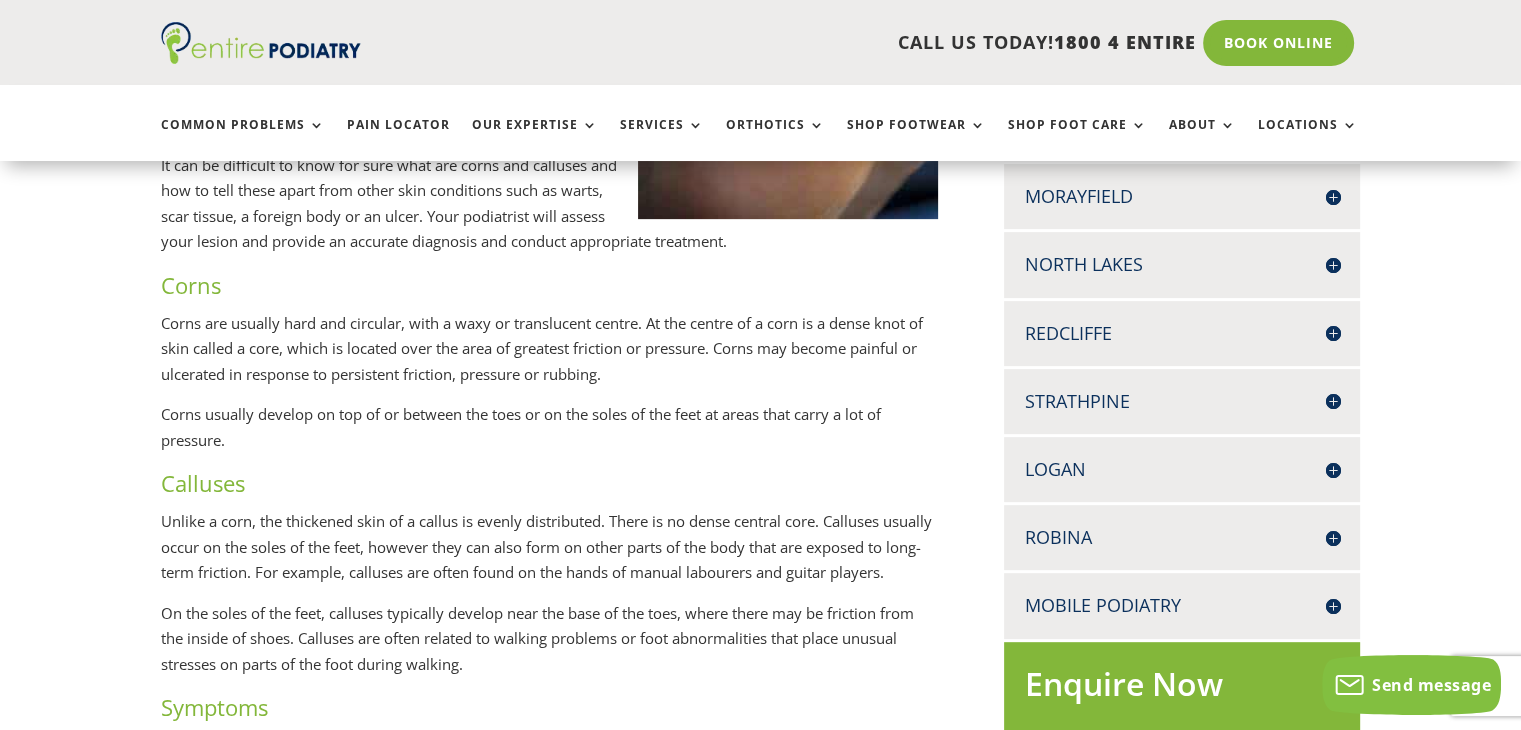 drag, startPoint x: 716, startPoint y: 345, endPoint x: 587, endPoint y: 351, distance: 129.13947 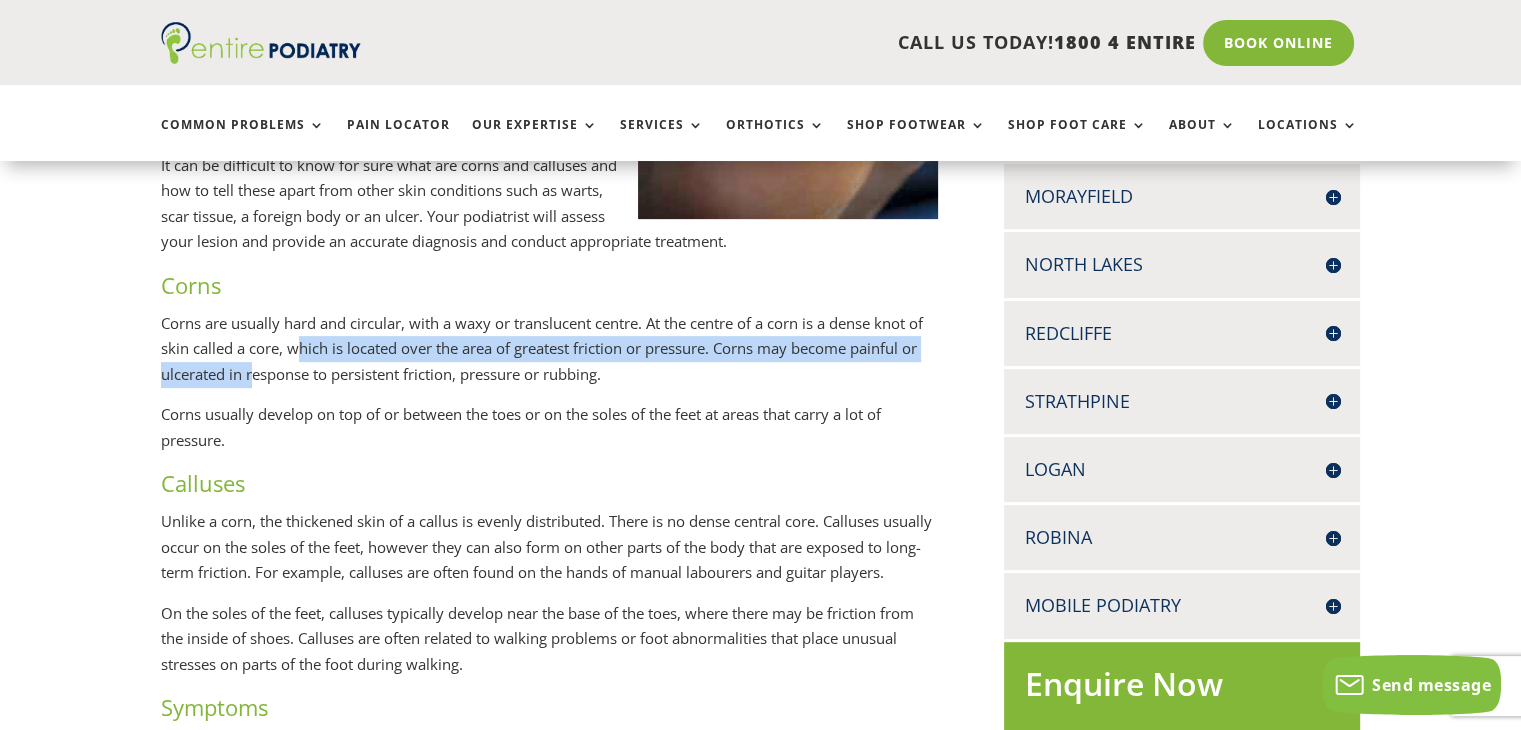 drag, startPoint x: 286, startPoint y: 359, endPoint x: 312, endPoint y: 365, distance: 26.683329 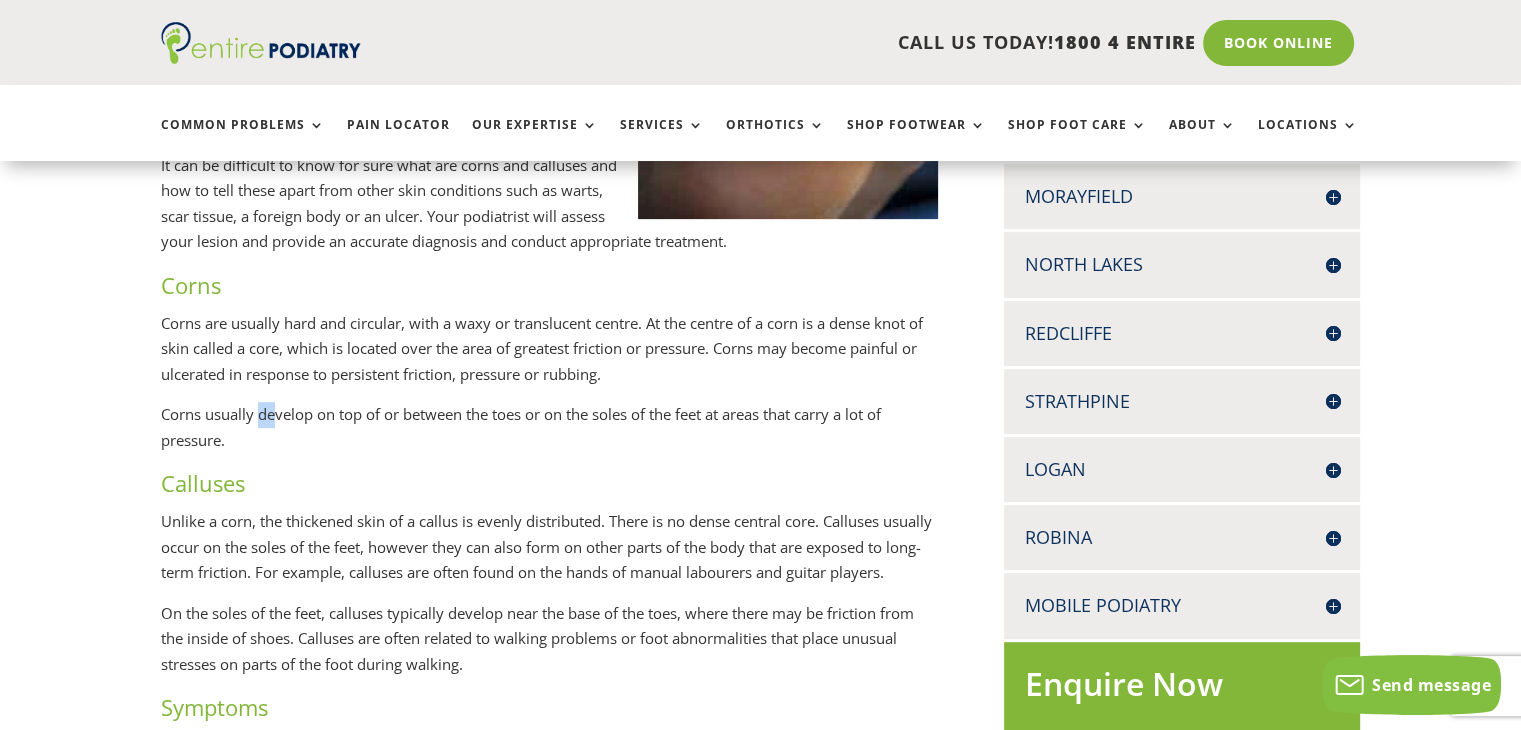drag, startPoint x: 275, startPoint y: 422, endPoint x: 303, endPoint y: 417, distance: 28.442924 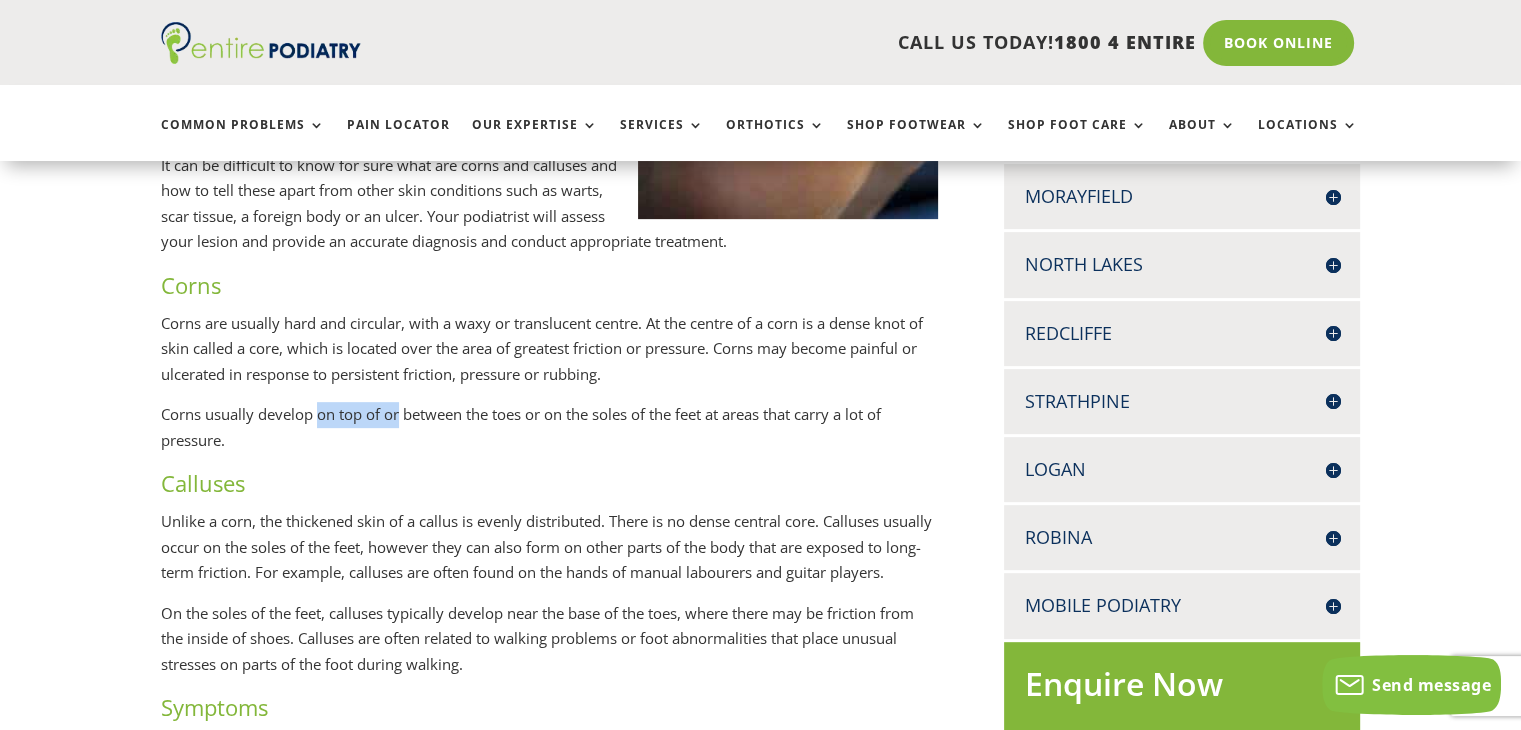 drag, startPoint x: 352, startPoint y: 410, endPoint x: 312, endPoint y: 410, distance: 40 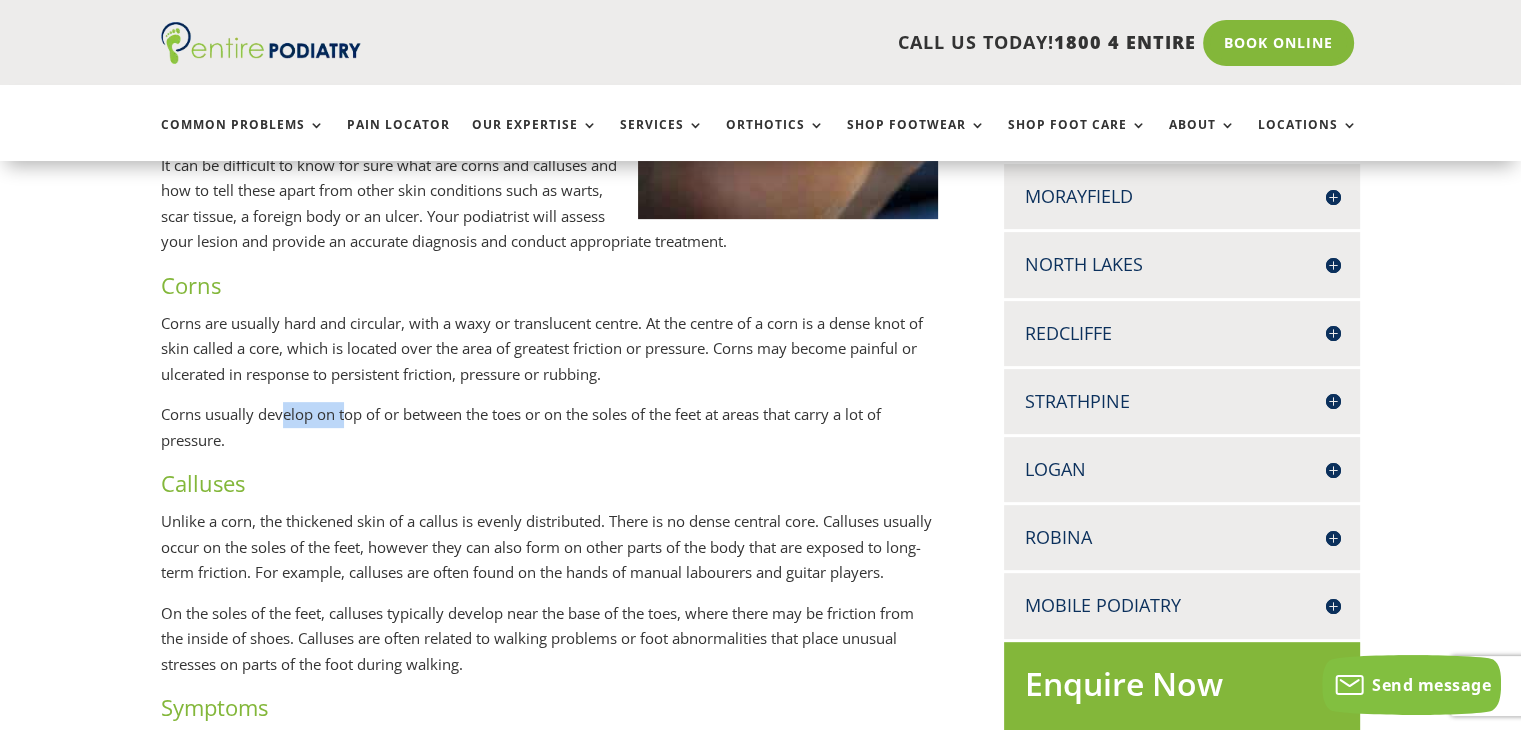 drag, startPoint x: 292, startPoint y: 413, endPoint x: 348, endPoint y: 413, distance: 56 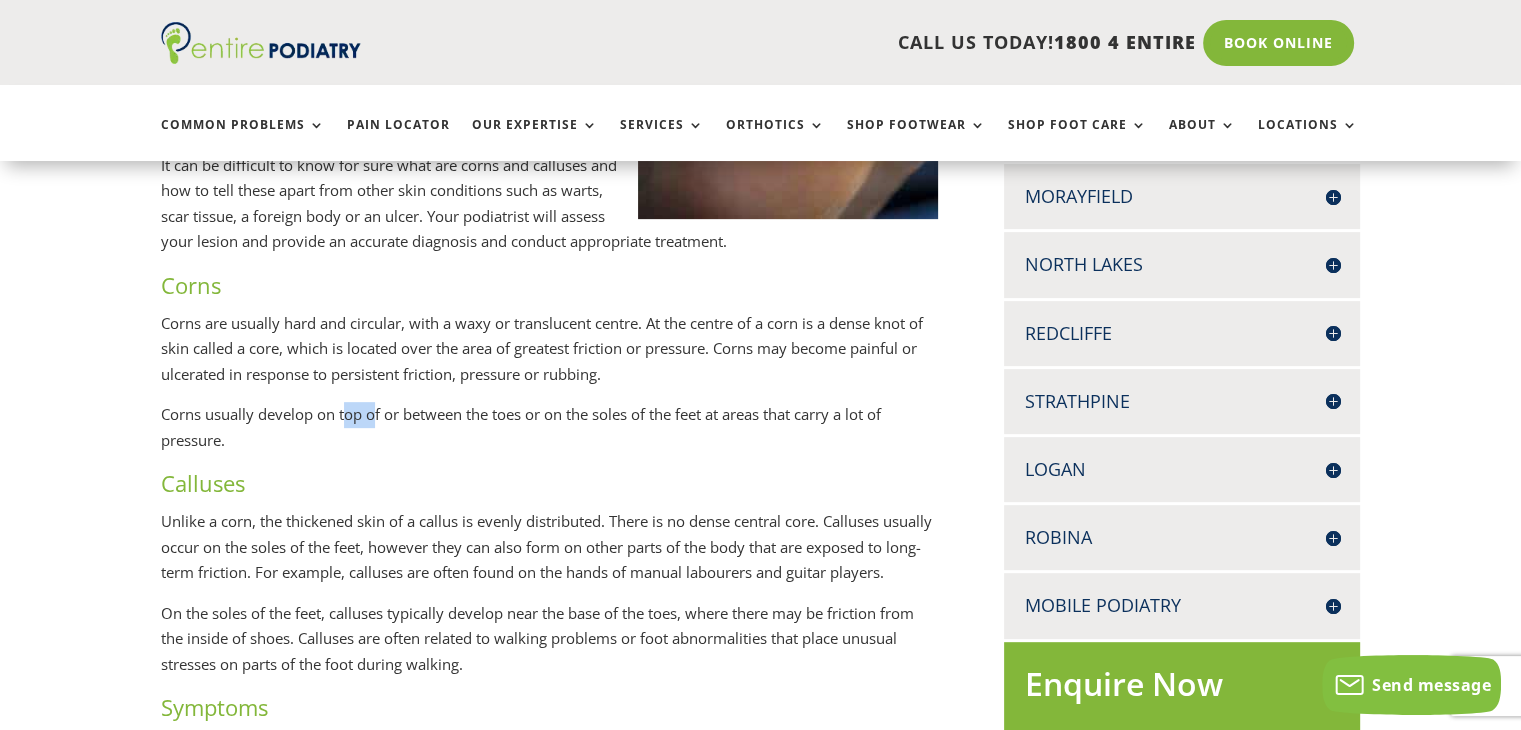 drag, startPoint x: 376, startPoint y: 413, endPoint x: 346, endPoint y: 413, distance: 30 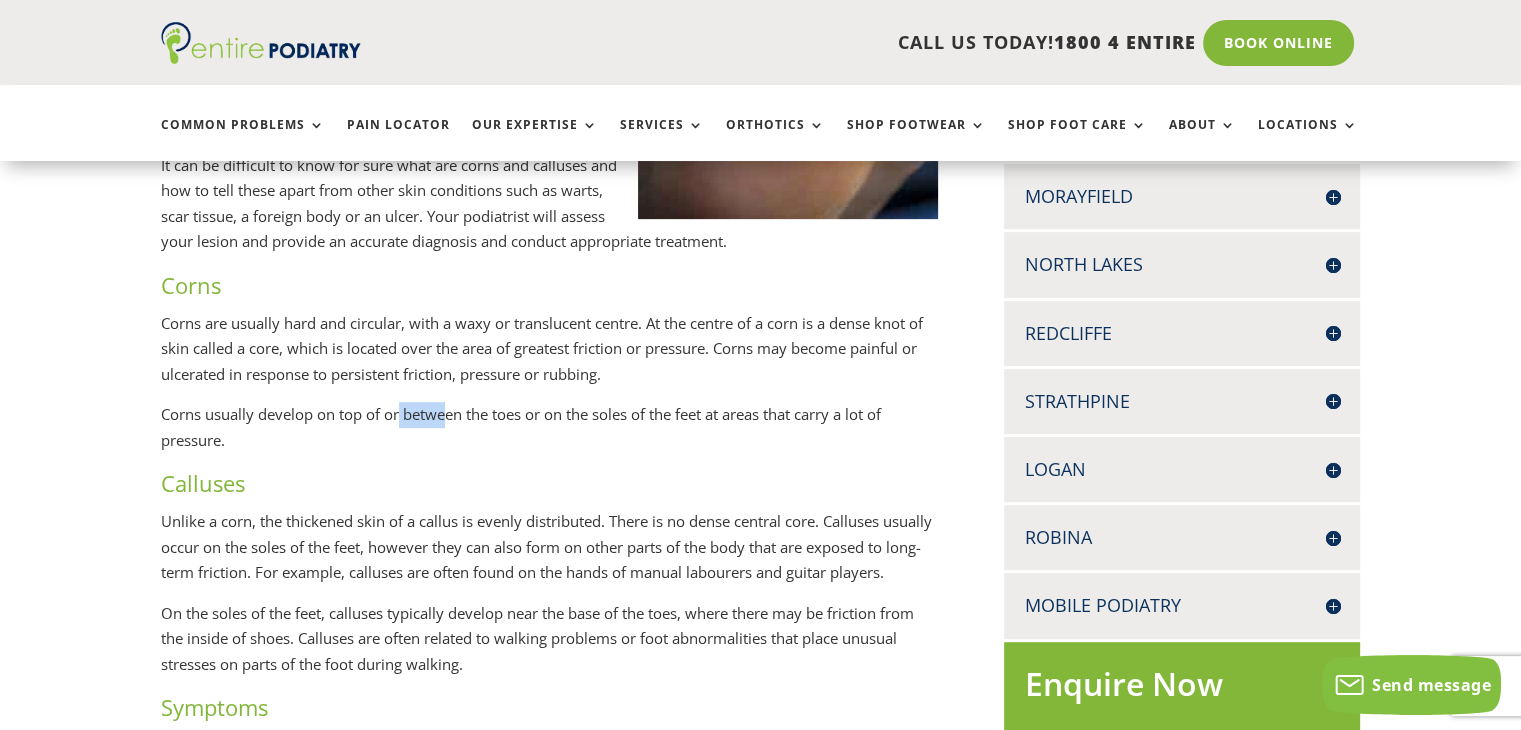 drag, startPoint x: 444, startPoint y: 411, endPoint x: 399, endPoint y: 411, distance: 45 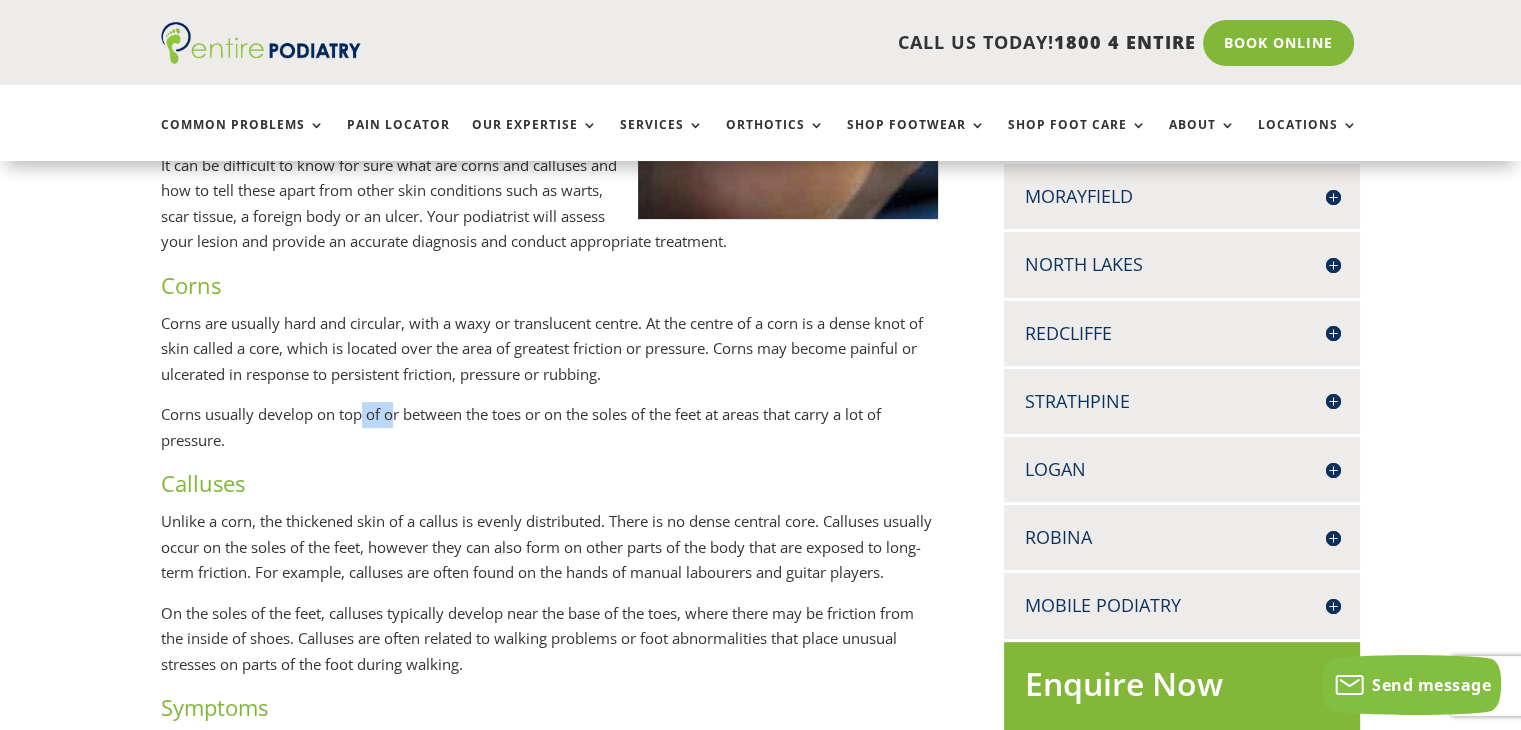 drag, startPoint x: 364, startPoint y: 411, endPoint x: 396, endPoint y: 410, distance: 32.01562 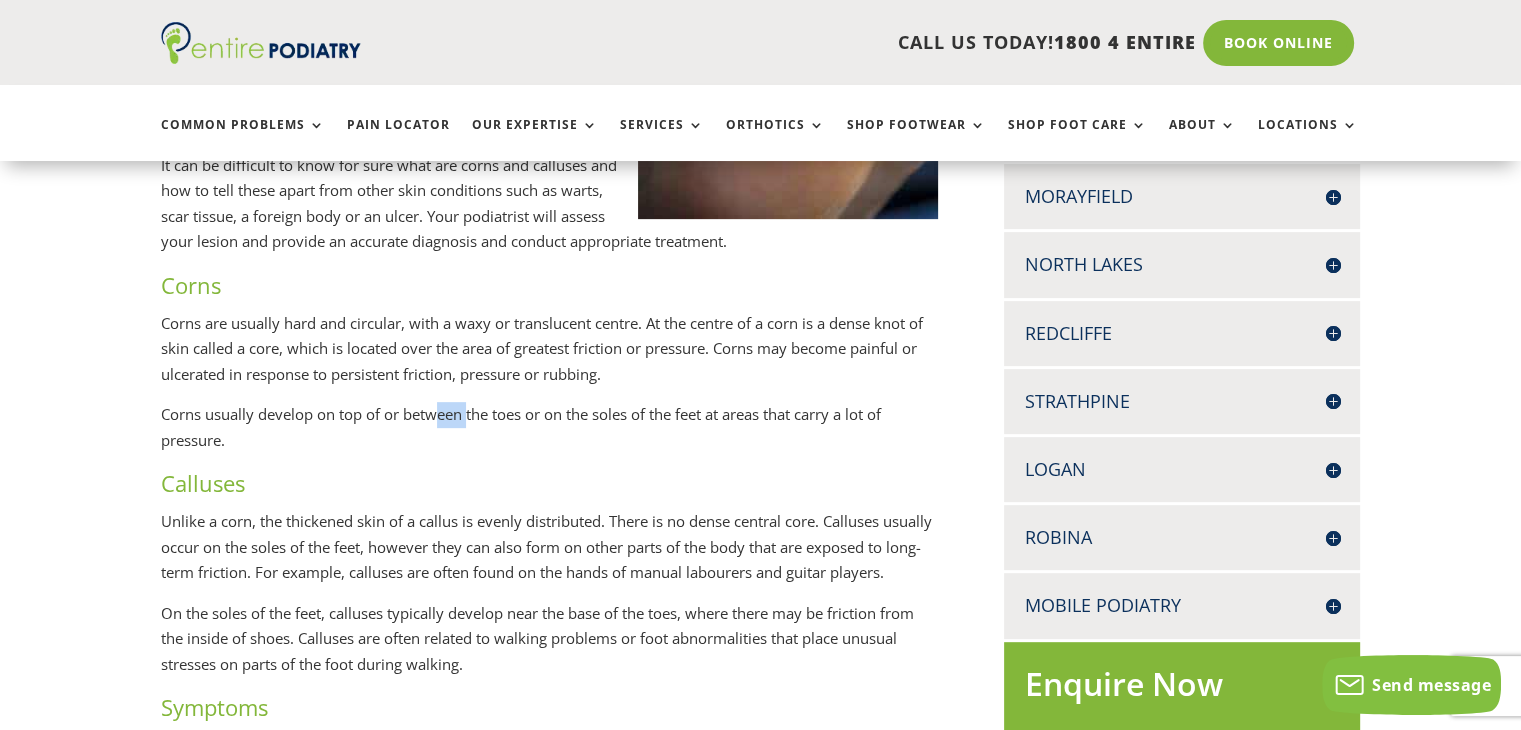 drag, startPoint x: 440, startPoint y: 410, endPoint x: 469, endPoint y: 410, distance: 29 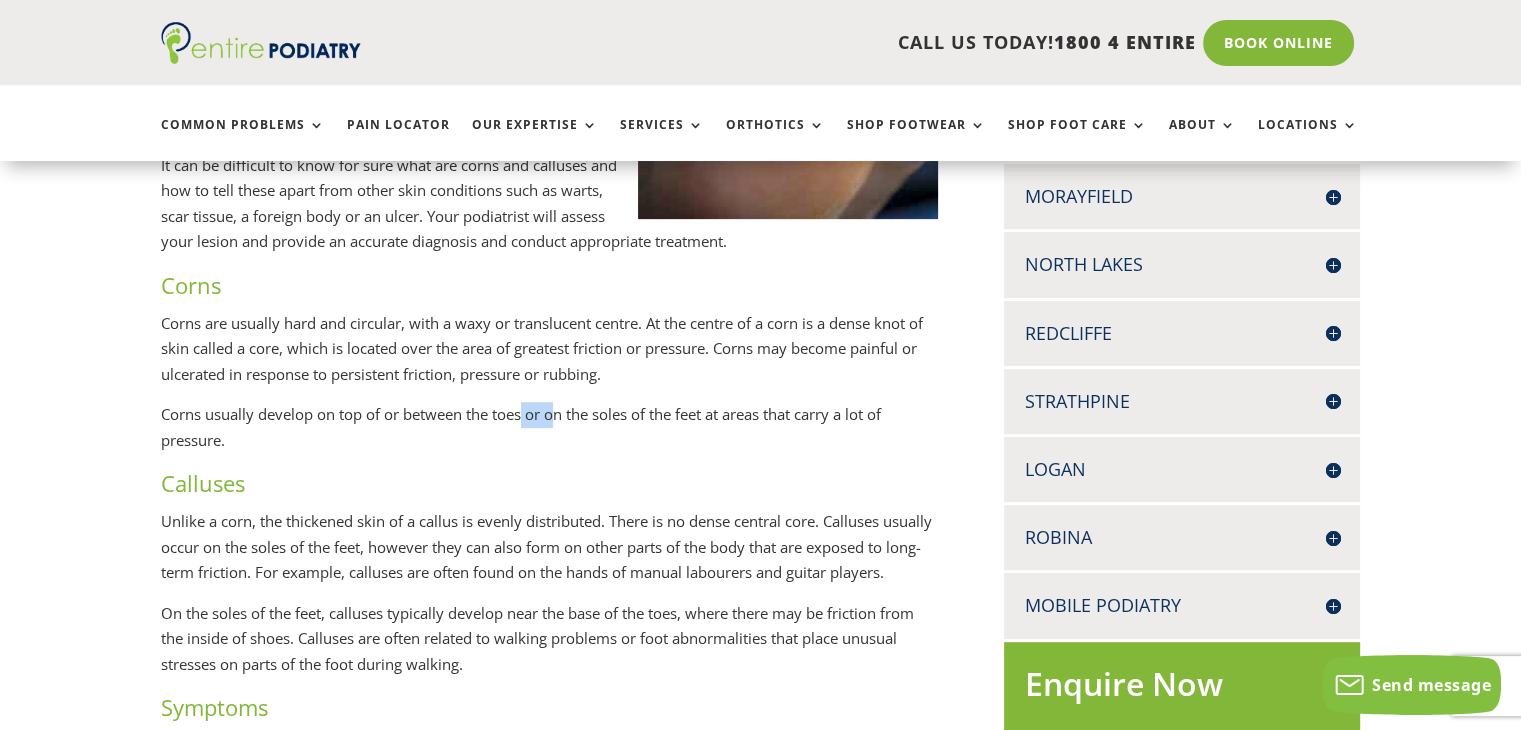 drag, startPoint x: 560, startPoint y: 413, endPoint x: 527, endPoint y: 412, distance: 33.01515 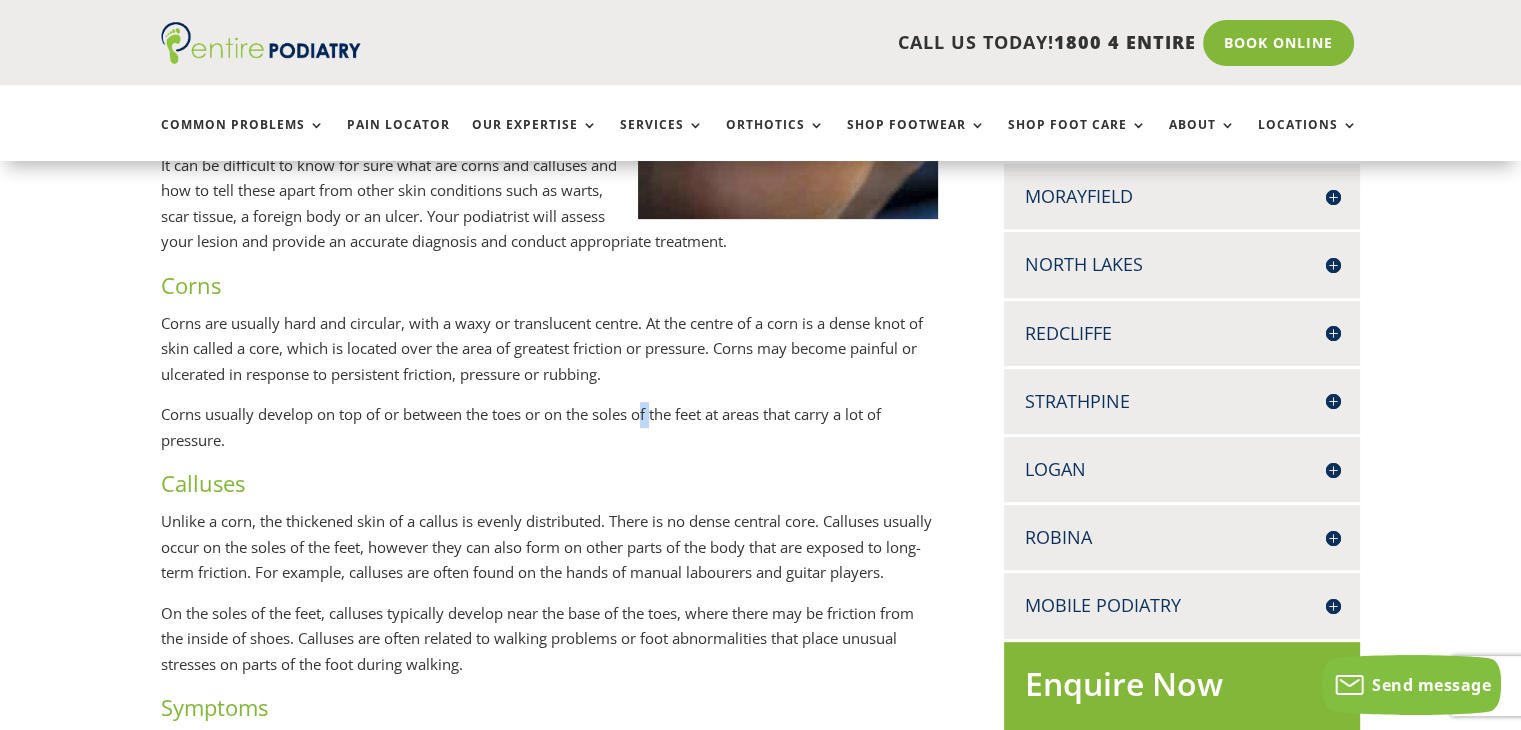 drag, startPoint x: 652, startPoint y: 413, endPoint x: 616, endPoint y: 413, distance: 36 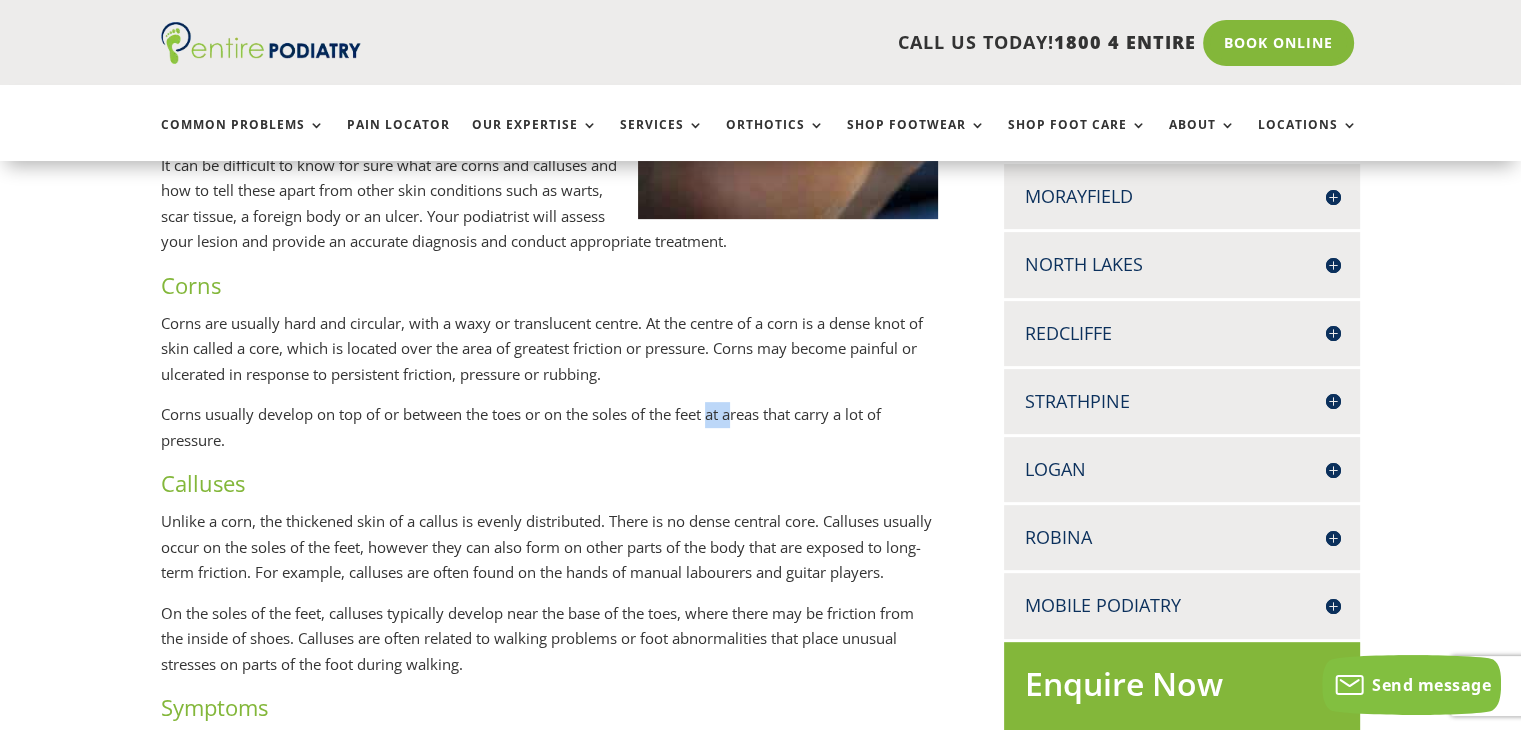 drag, startPoint x: 740, startPoint y: 414, endPoint x: 708, endPoint y: 413, distance: 32.01562 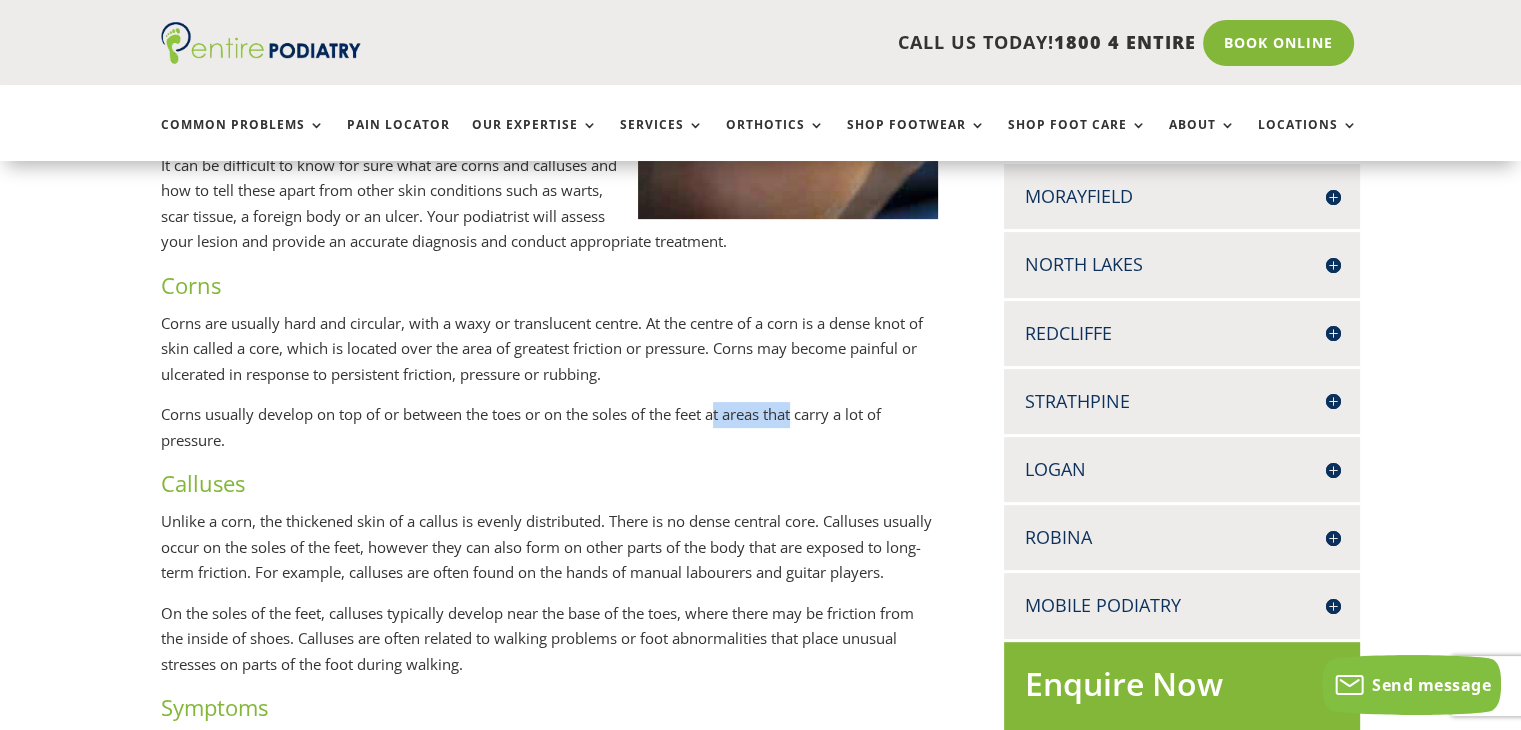 drag, startPoint x: 788, startPoint y: 415, endPoint x: 644, endPoint y: 413, distance: 144.01389 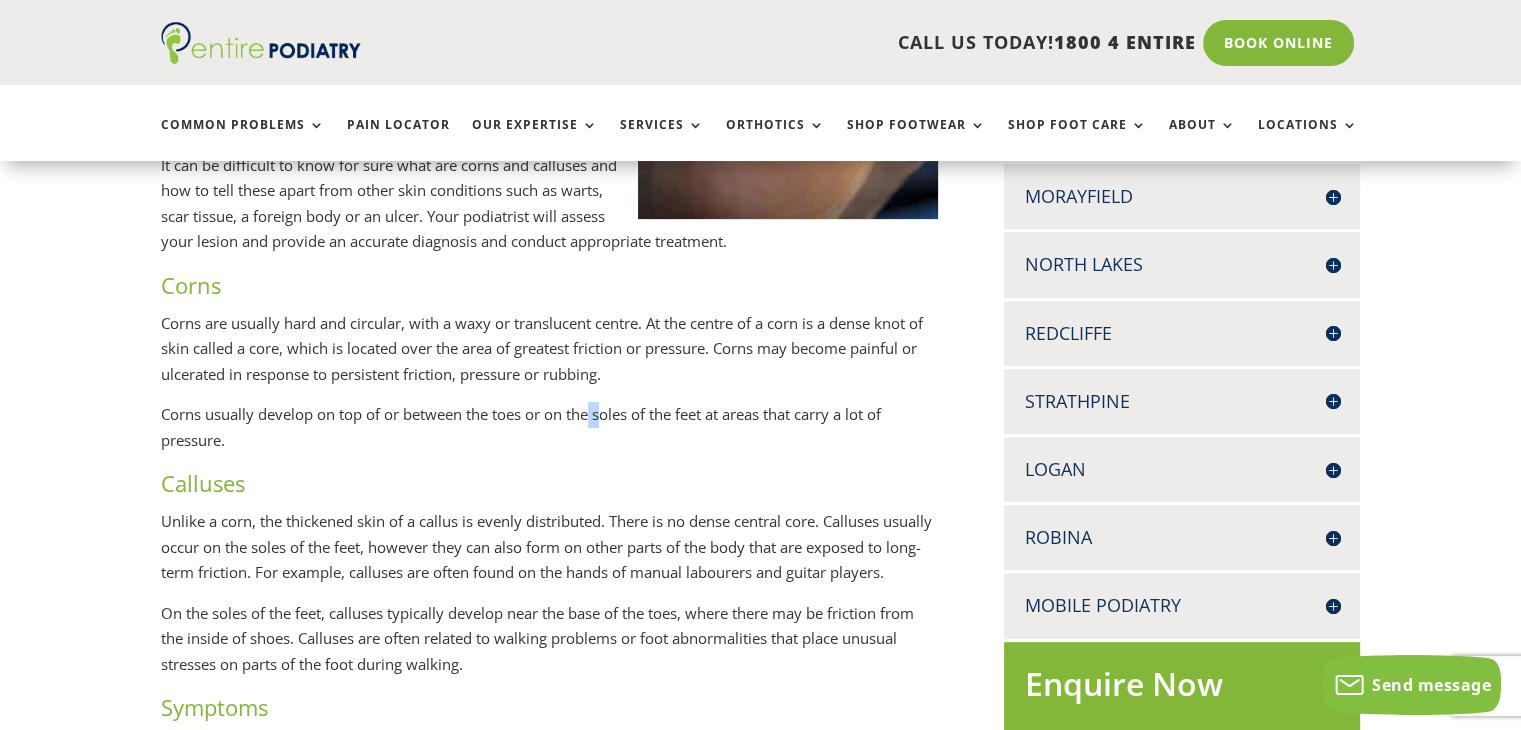 drag, startPoint x: 601, startPoint y: 414, endPoint x: 568, endPoint y: 415, distance: 33.01515 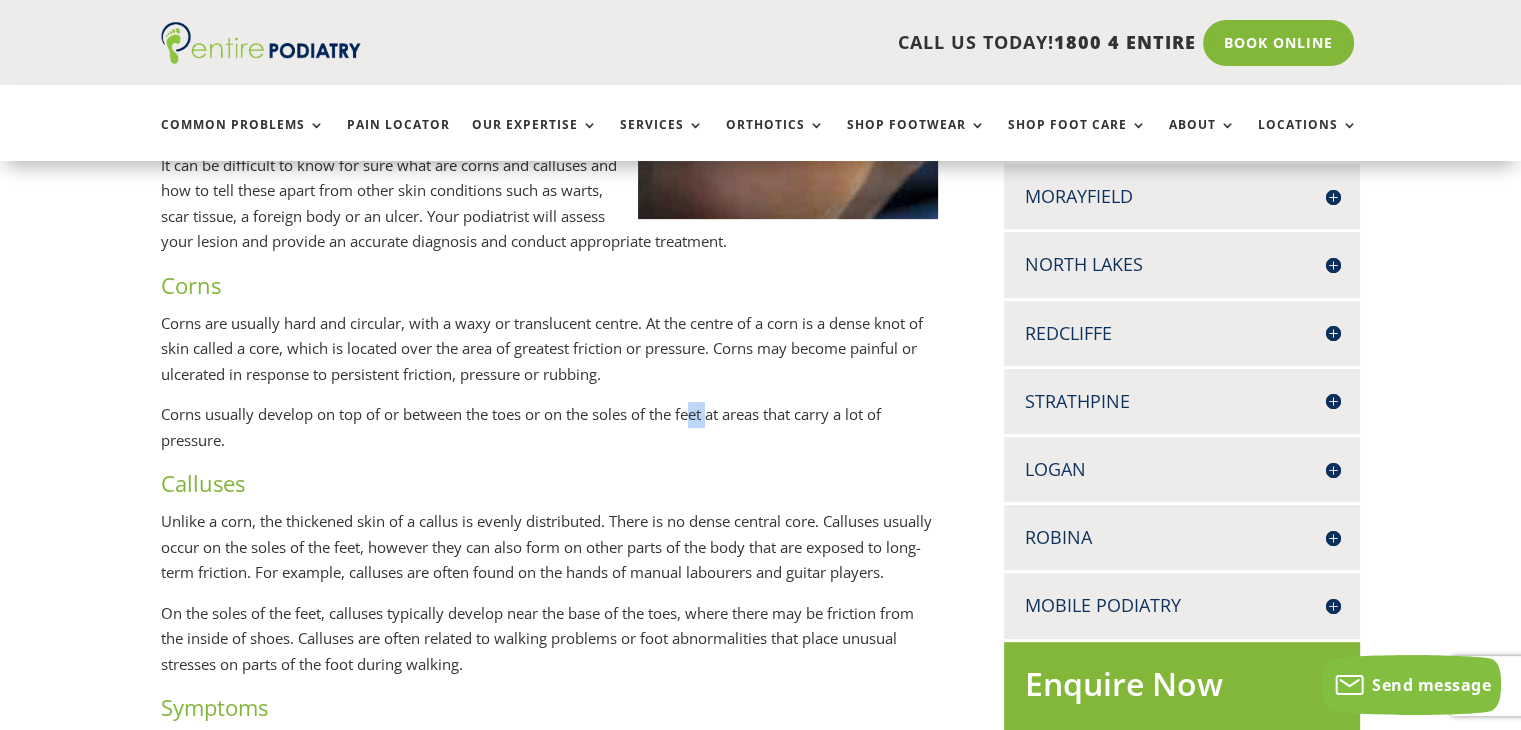 drag, startPoint x: 705, startPoint y: 421, endPoint x: 733, endPoint y: 420, distance: 28.01785 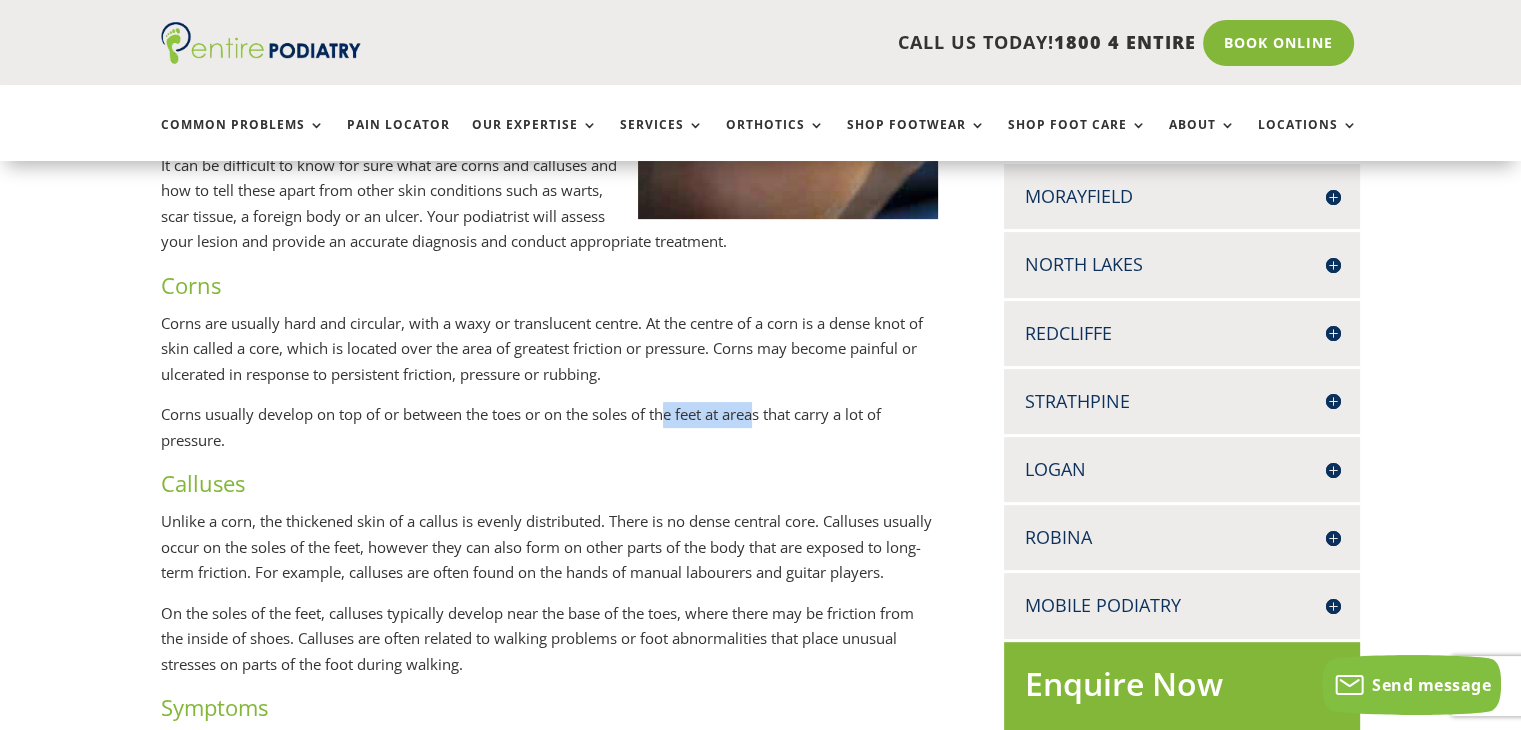 drag, startPoint x: 760, startPoint y: 415, endPoint x: 617, endPoint y: 412, distance: 143.03146 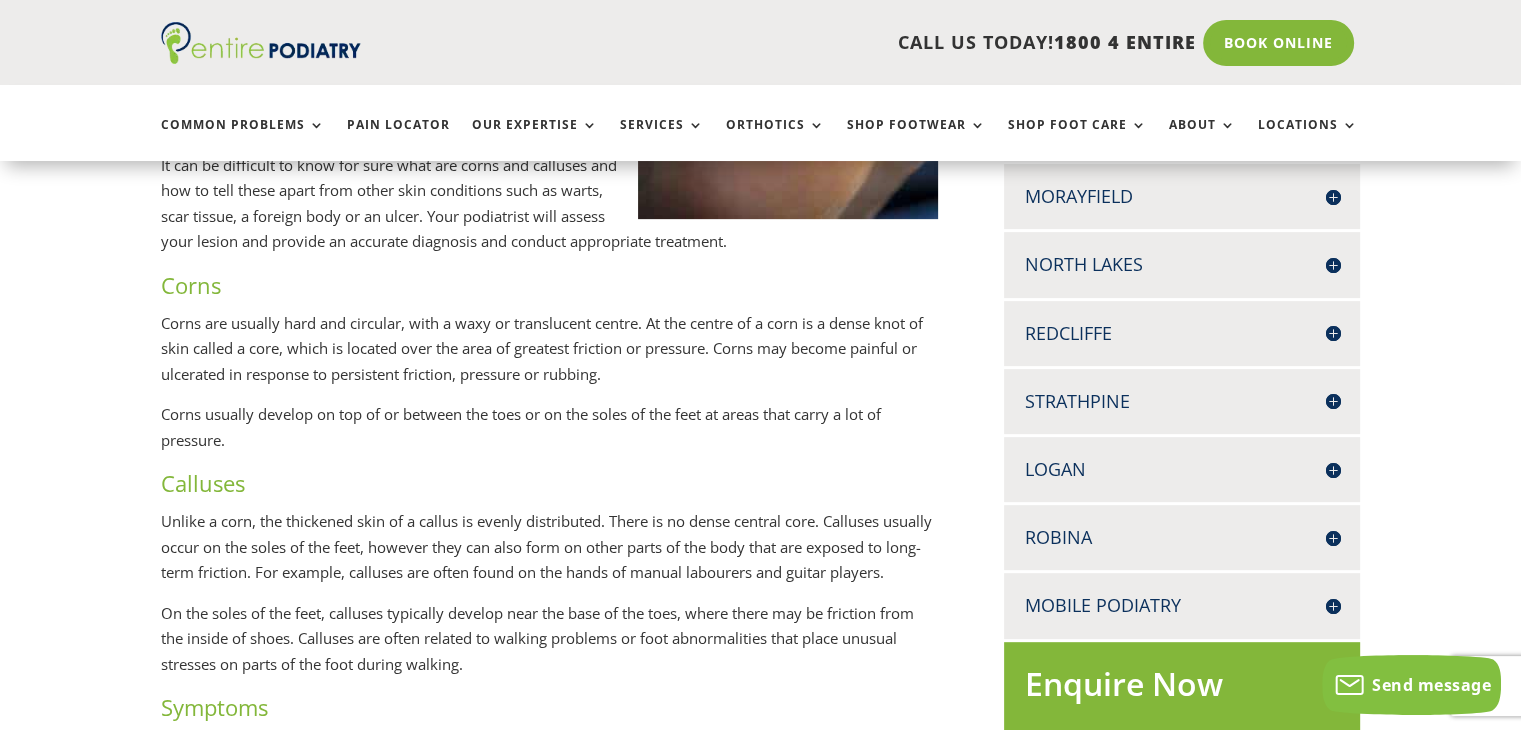 drag, startPoint x: 576, startPoint y: 411, endPoint x: 533, endPoint y: 418, distance: 43.56604 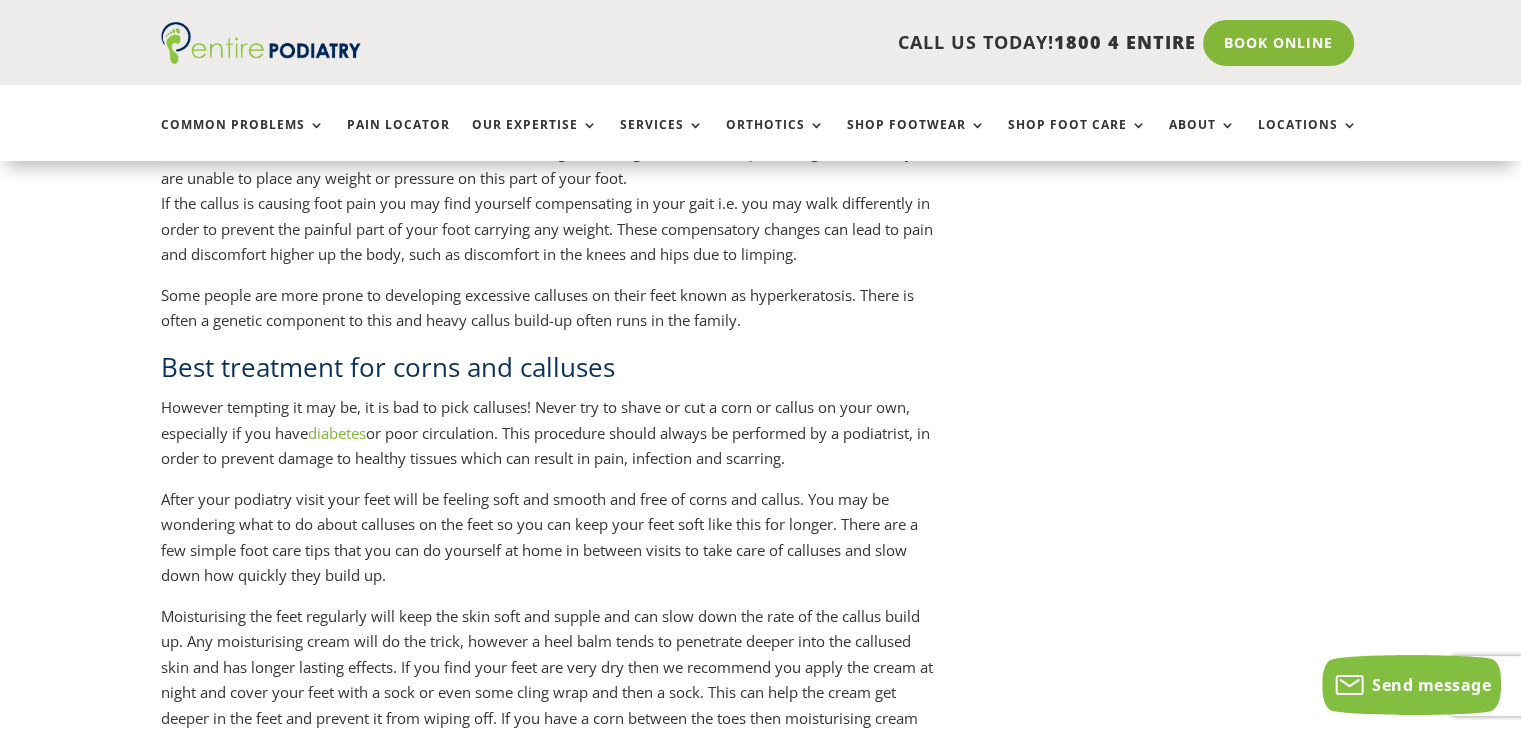 scroll, scrollTop: 4253, scrollLeft: 0, axis: vertical 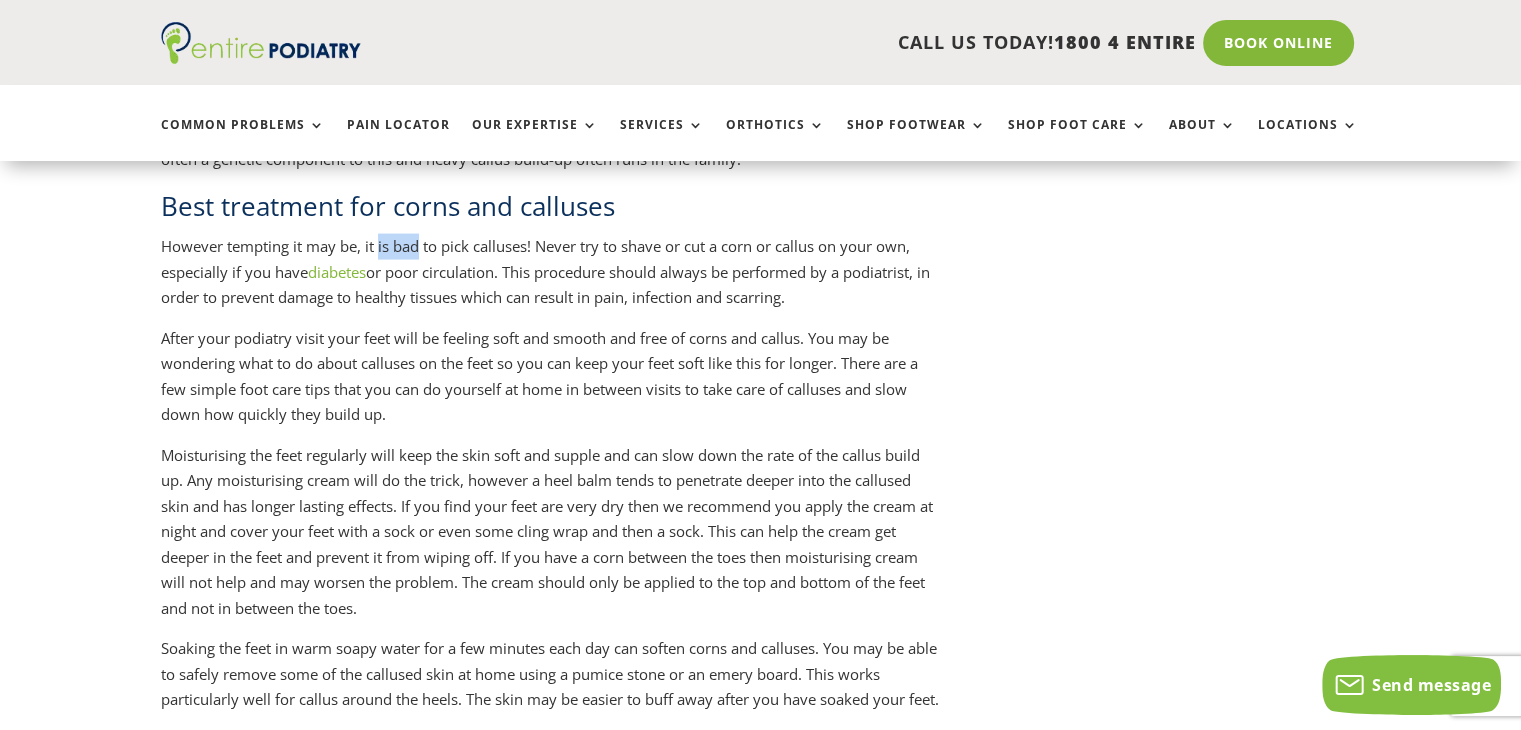 drag, startPoint x: 377, startPoint y: 271, endPoint x: 424, endPoint y: 270, distance: 47.010635 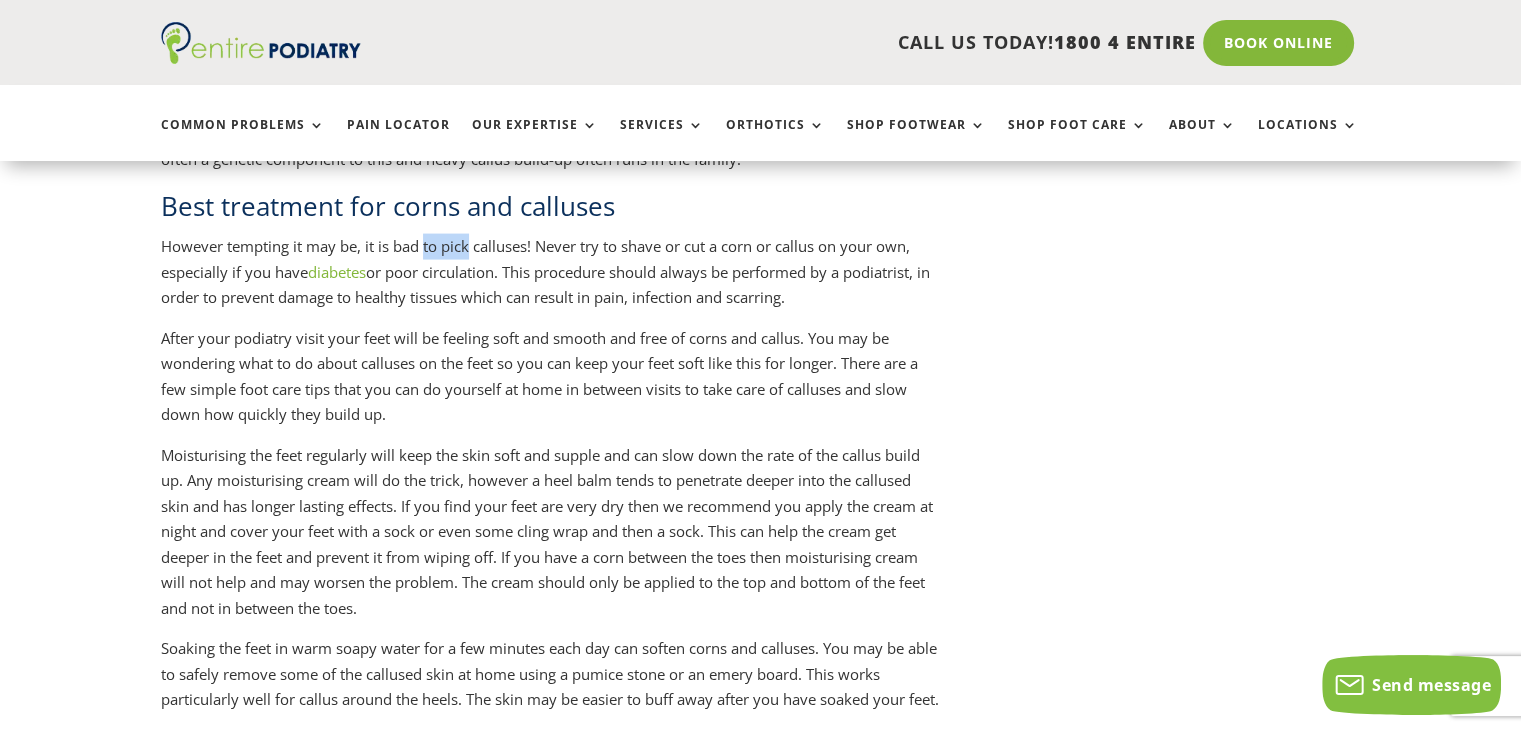 drag, startPoint x: 471, startPoint y: 272, endPoint x: 426, endPoint y: 271, distance: 45.01111 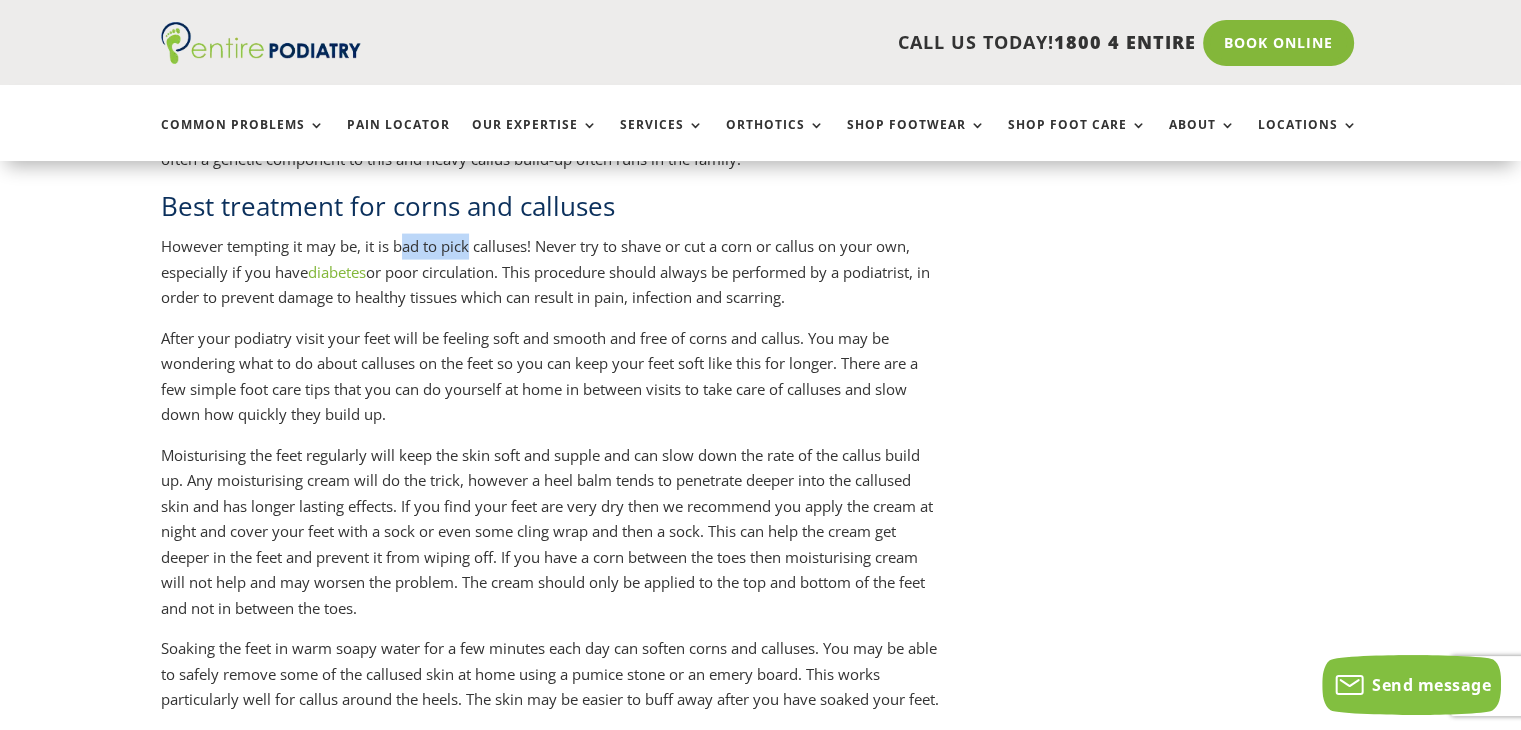 drag, startPoint x: 405, startPoint y: 271, endPoint x: 470, endPoint y: 270, distance: 65.00769 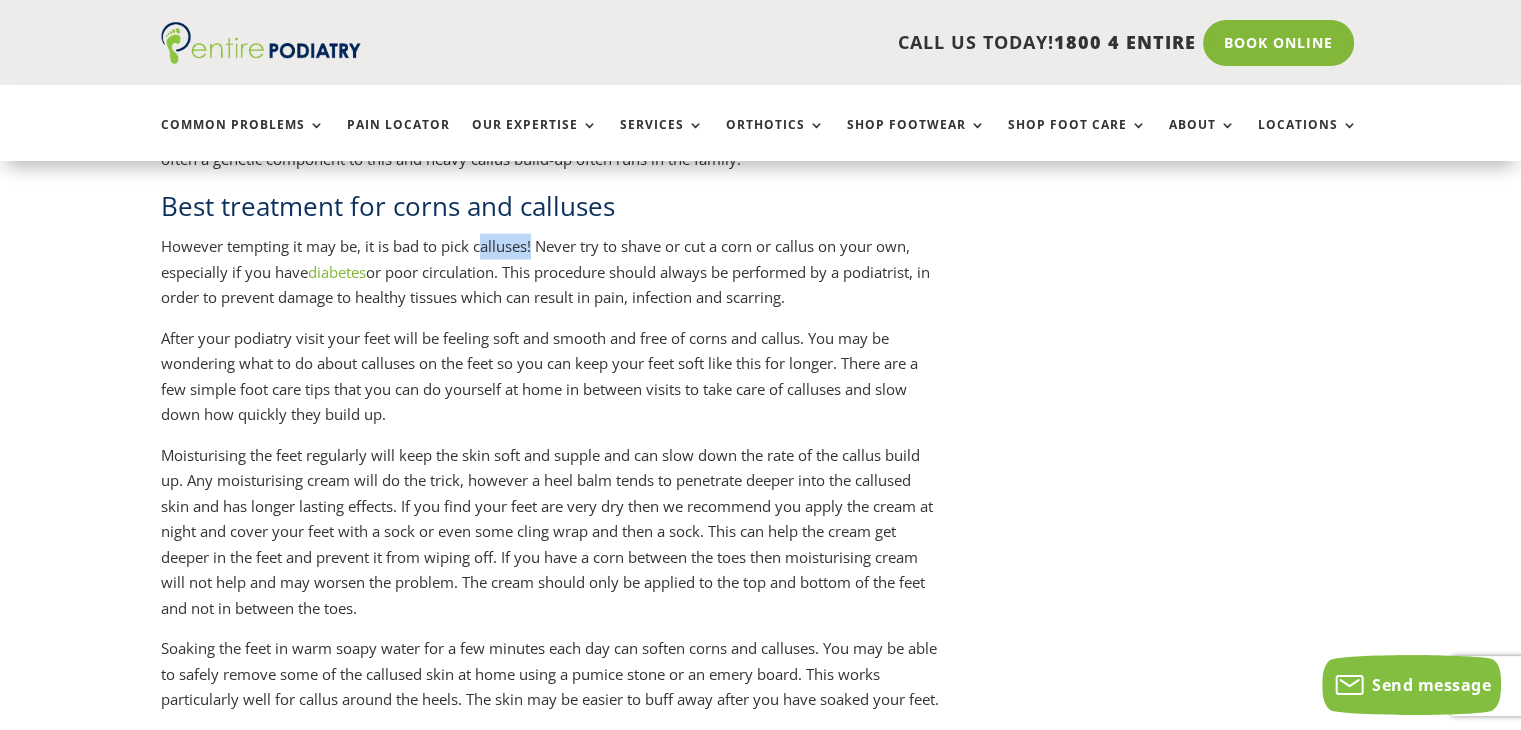 drag, startPoint x: 532, startPoint y: 272, endPoint x: 479, endPoint y: 271, distance: 53.009434 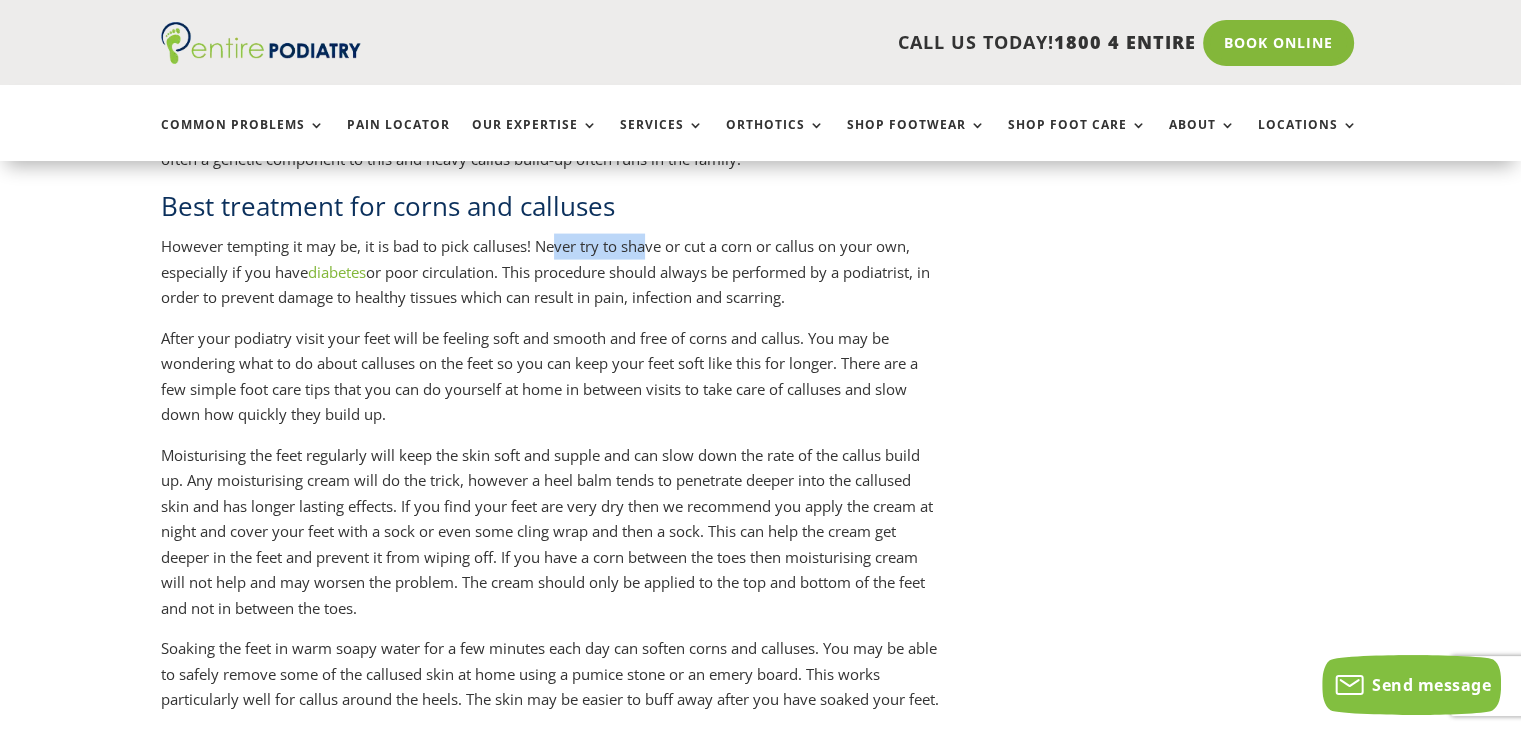 drag, startPoint x: 628, startPoint y: 275, endPoint x: 585, endPoint y: 273, distance: 43.046486 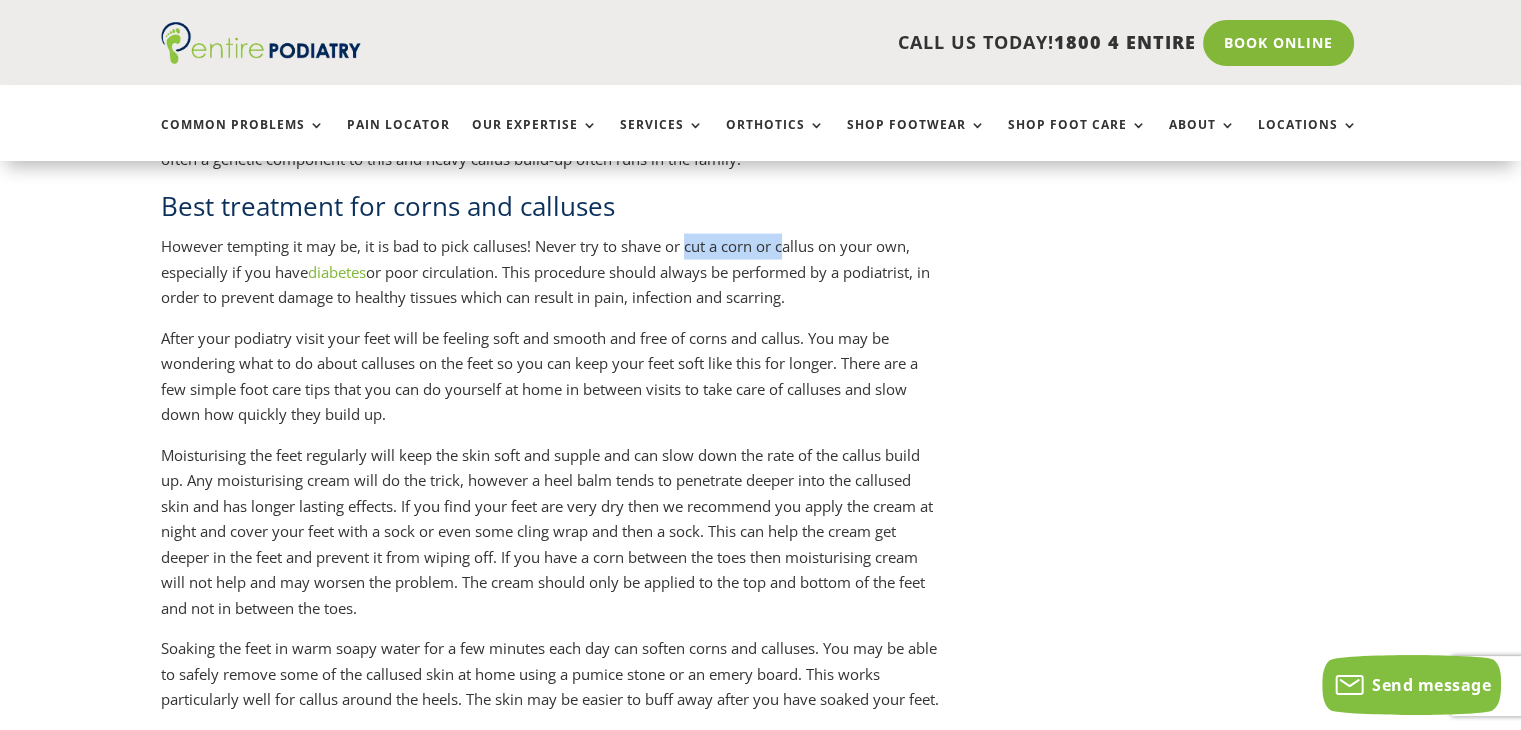 drag, startPoint x: 781, startPoint y: 279, endPoint x: 673, endPoint y: 269, distance: 108.461975 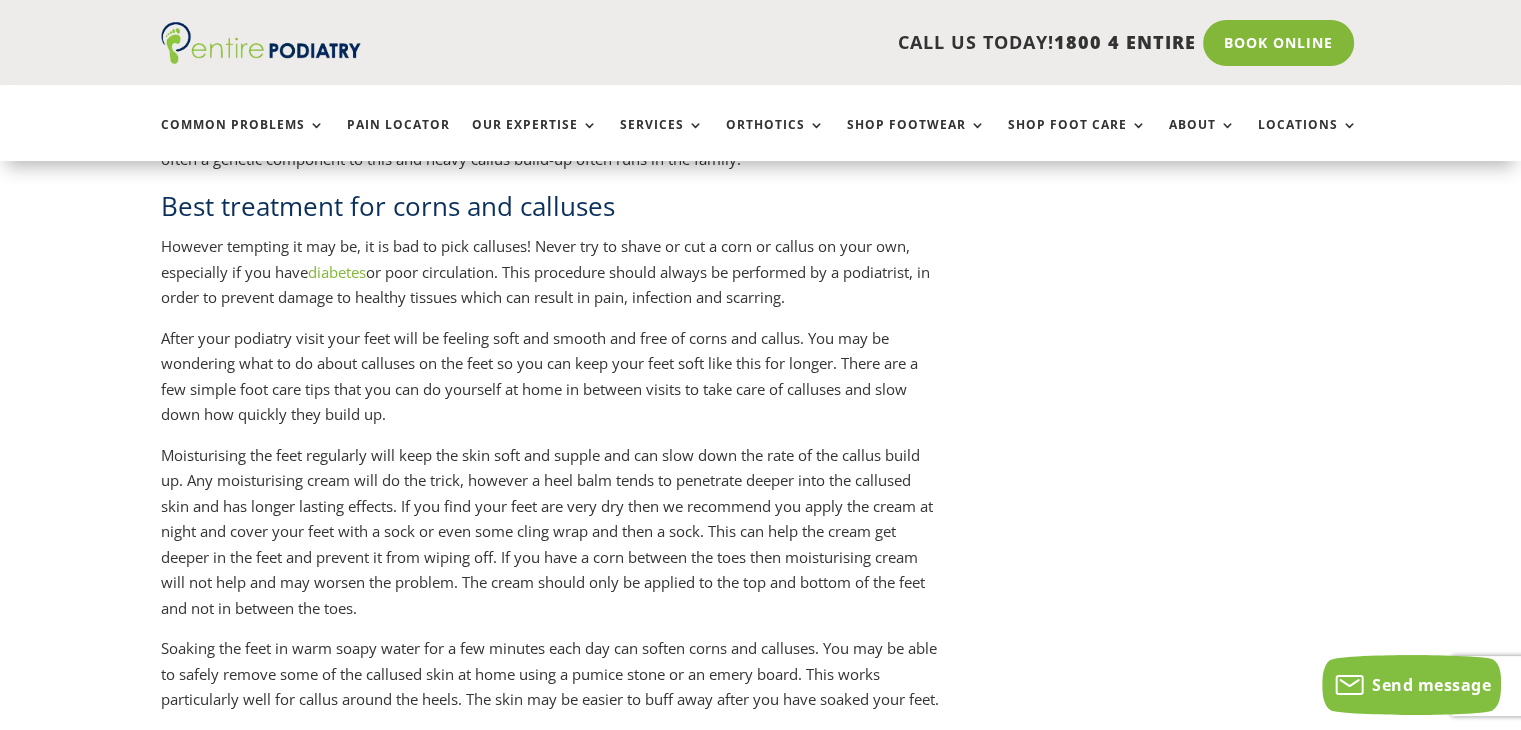 click on "However tempting it may be, it is bad to pick calluses! Never try to shave or cut a corn or callus on your own, especially if you have diabetes or poor circulation. This procedure should always be performed by a podiatrist, in order to prevent damage to healthy tissues which can result in pain, infection and scarring." at bounding box center (550, 280) 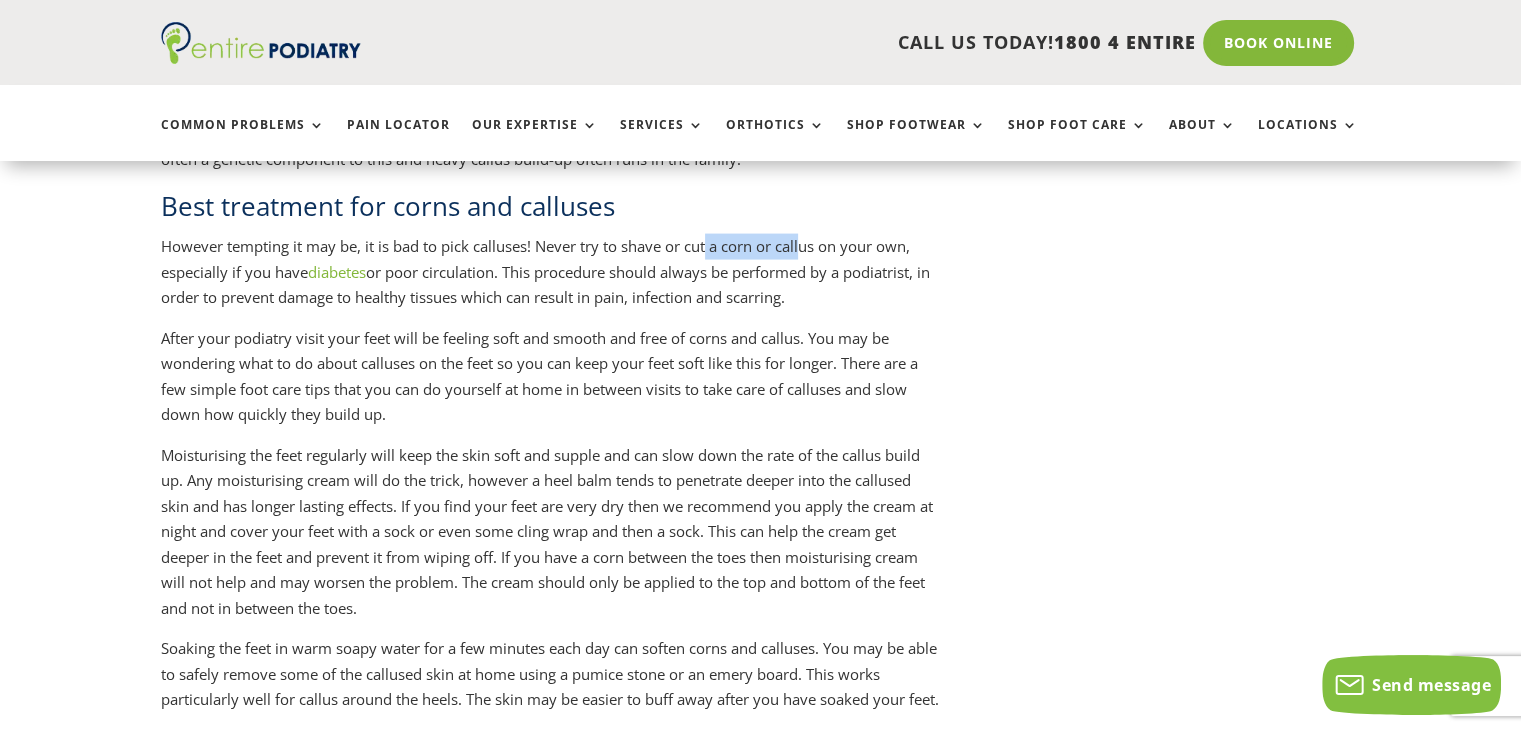 drag, startPoint x: 800, startPoint y: 273, endPoint x: 710, endPoint y: 271, distance: 90.02222 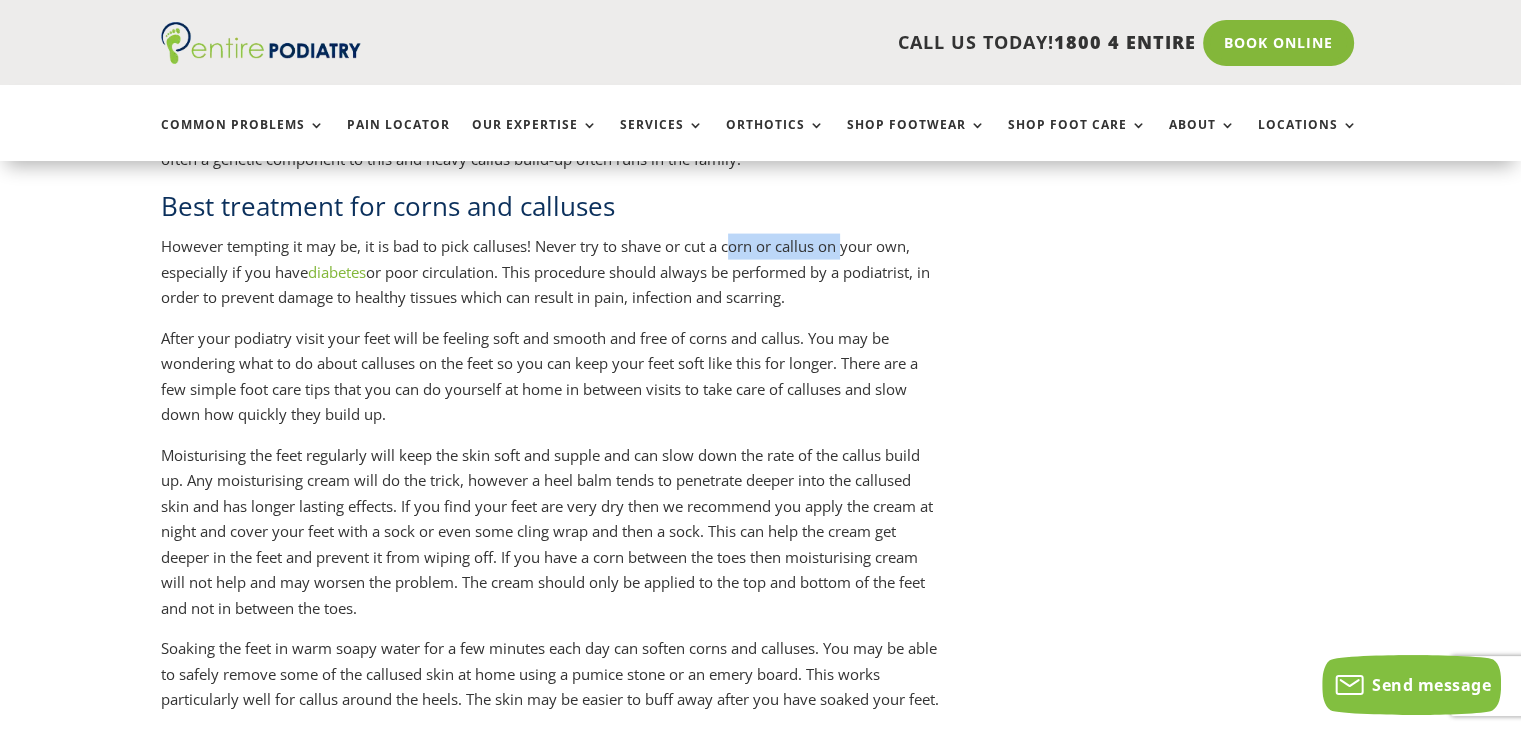 drag, startPoint x: 845, startPoint y: 275, endPoint x: 732, endPoint y: 273, distance: 113.0177 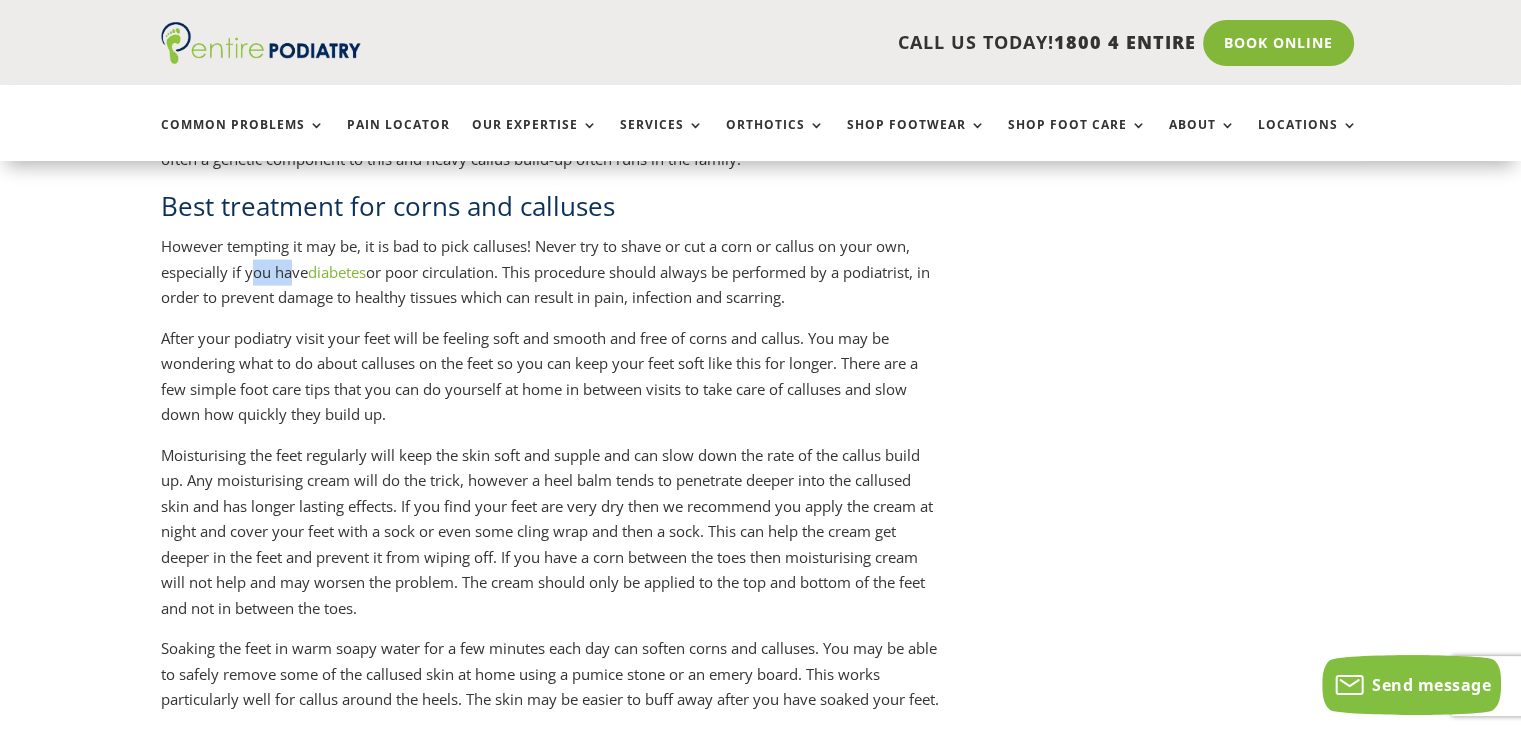 drag, startPoint x: 251, startPoint y: 307, endPoint x: 294, endPoint y: 301, distance: 43.416588 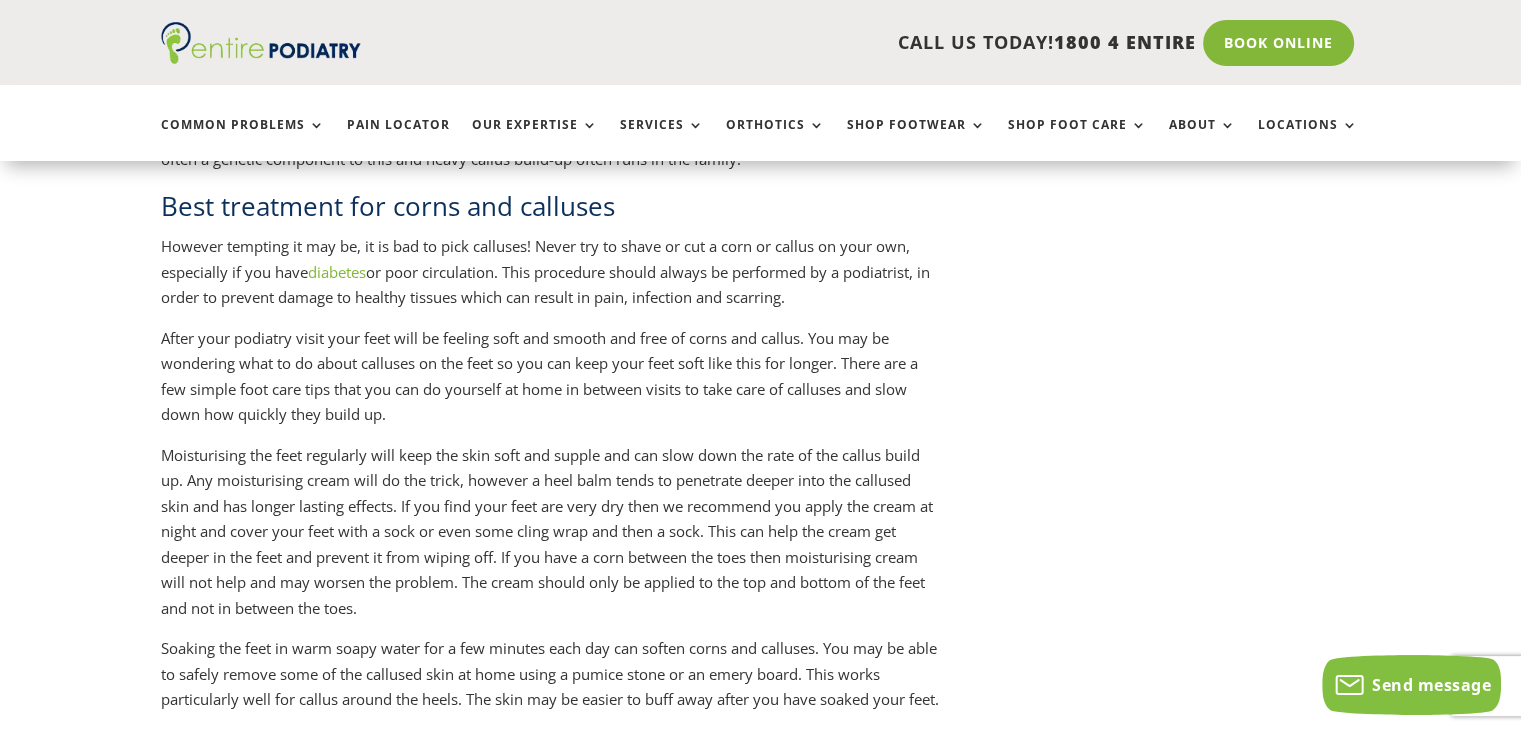 drag, startPoint x: 422, startPoint y: 311, endPoint x: 412, endPoint y: 309, distance: 10.198039 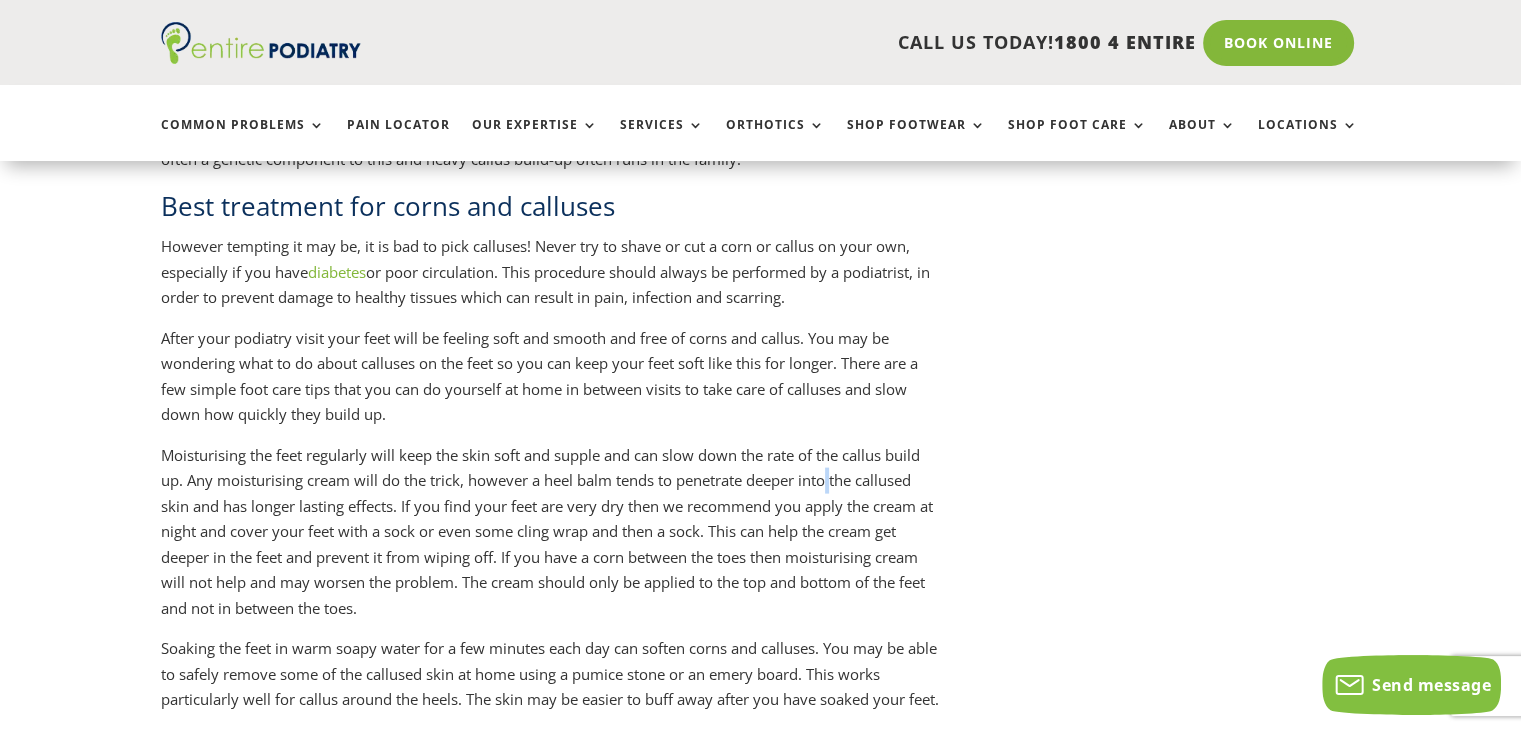 drag, startPoint x: 1104, startPoint y: 557, endPoint x: 836, endPoint y: 494, distance: 275.3053 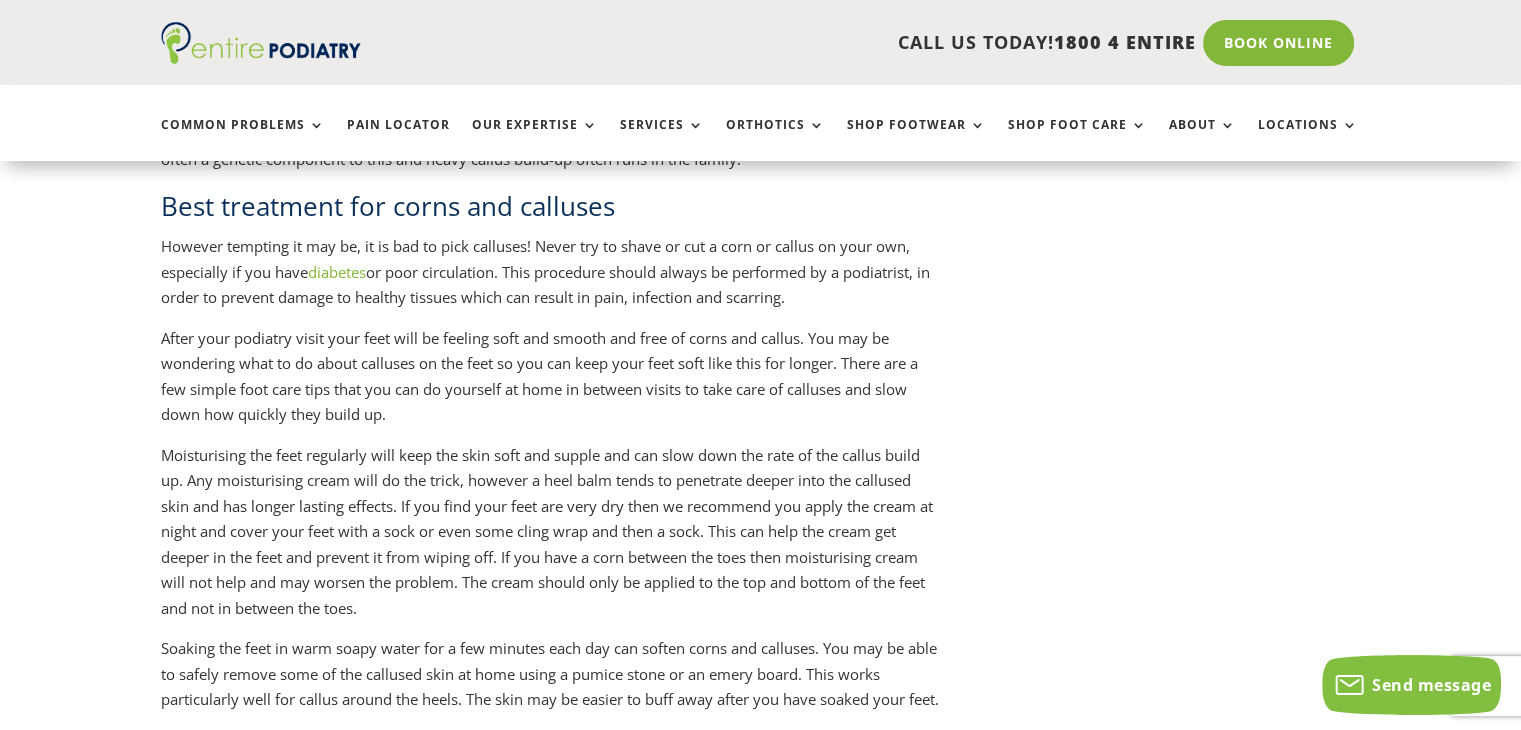 drag, startPoint x: 890, startPoint y: 473, endPoint x: 794, endPoint y: 521, distance: 107.33126 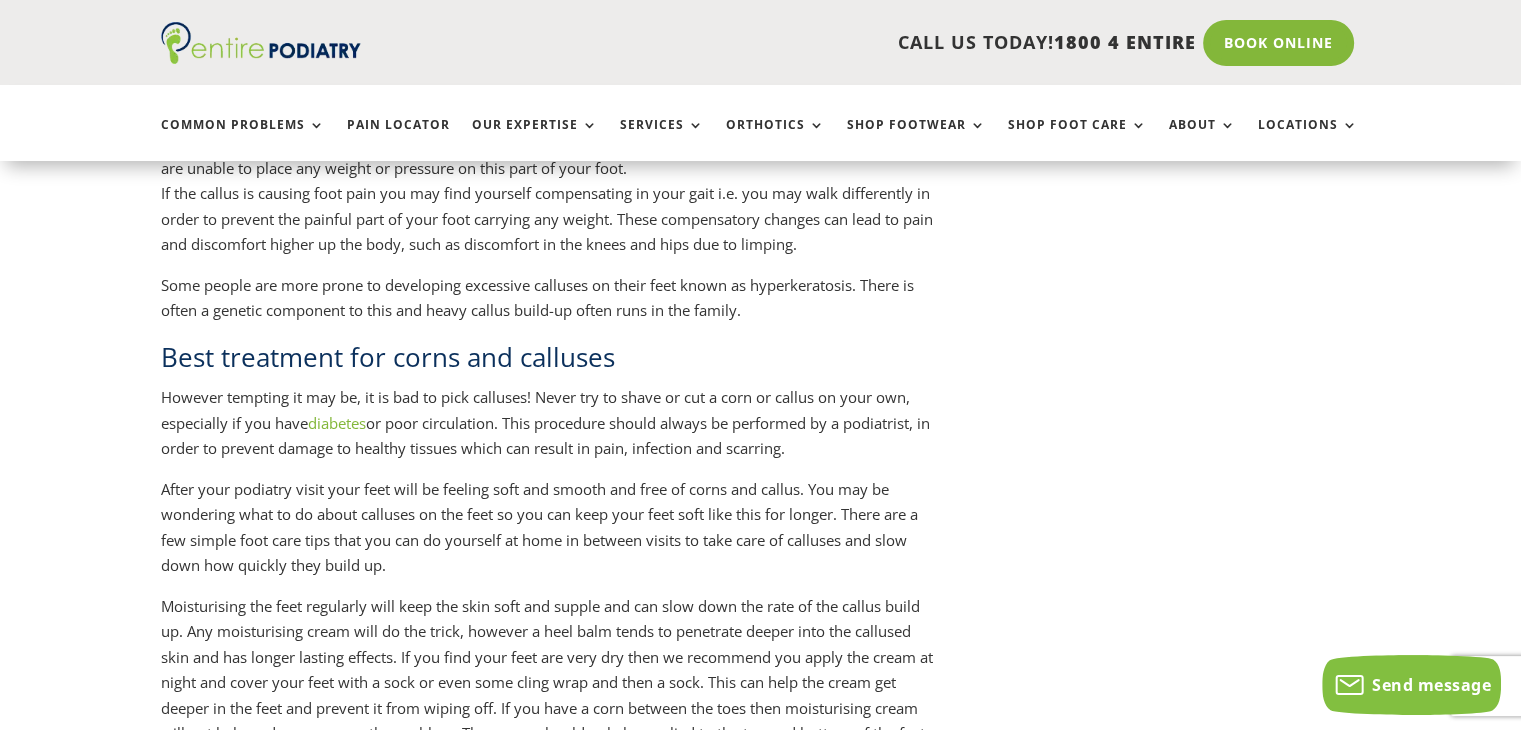 scroll, scrollTop: 4094, scrollLeft: 0, axis: vertical 